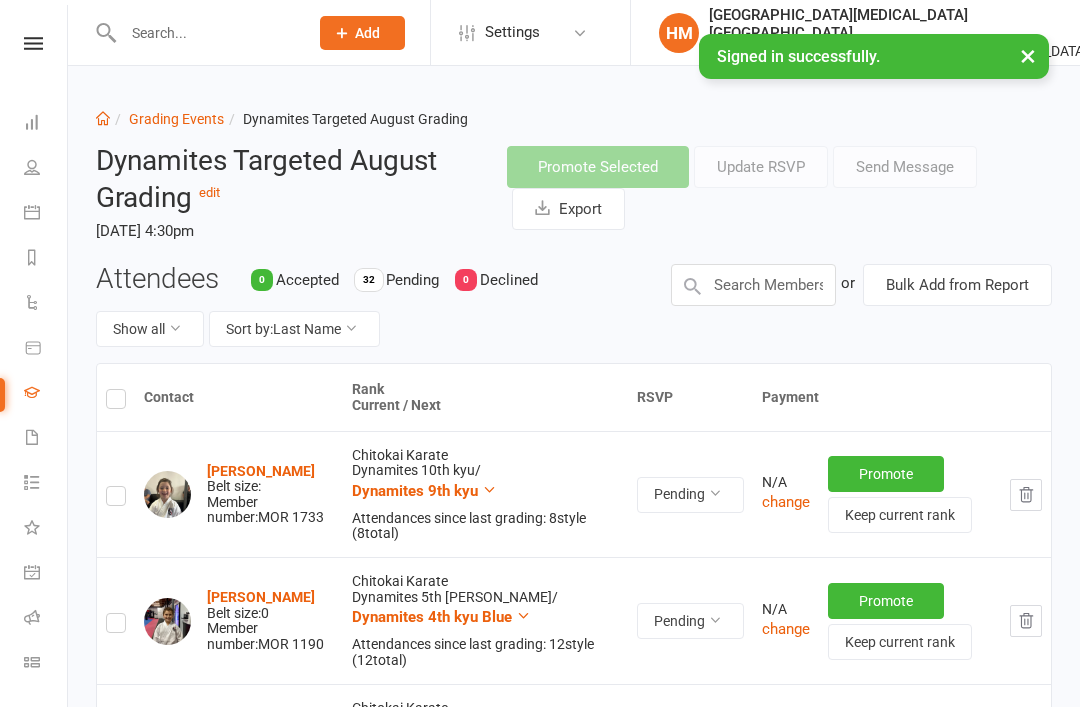 scroll, scrollTop: 0, scrollLeft: 0, axis: both 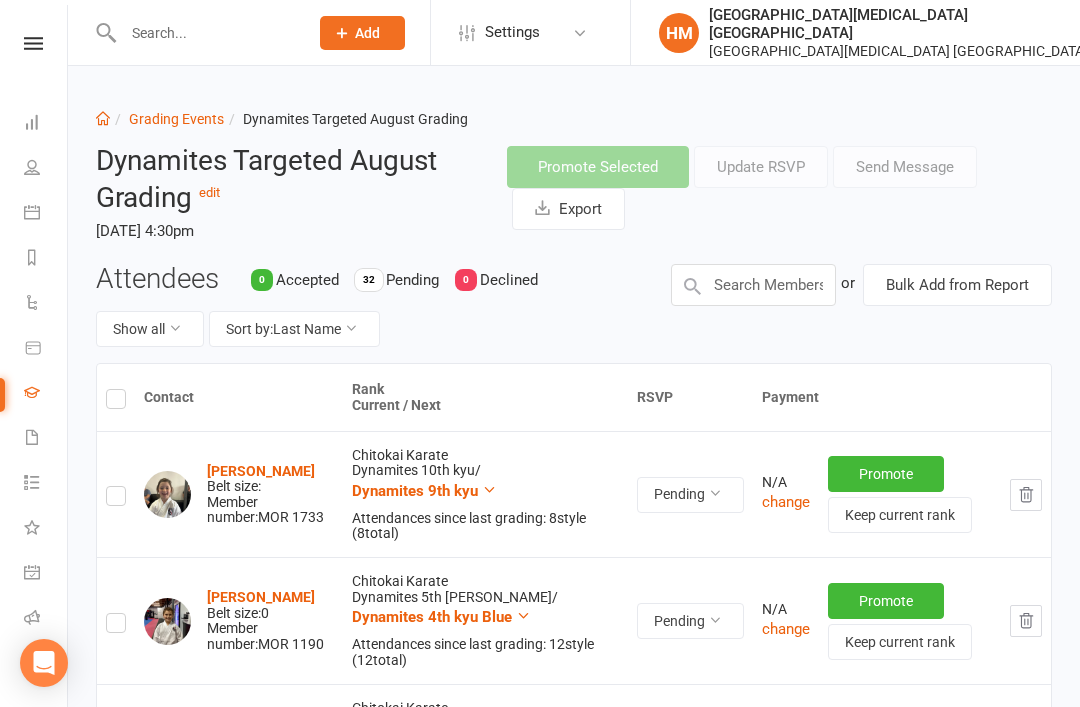 click at bounding box center (205, 33) 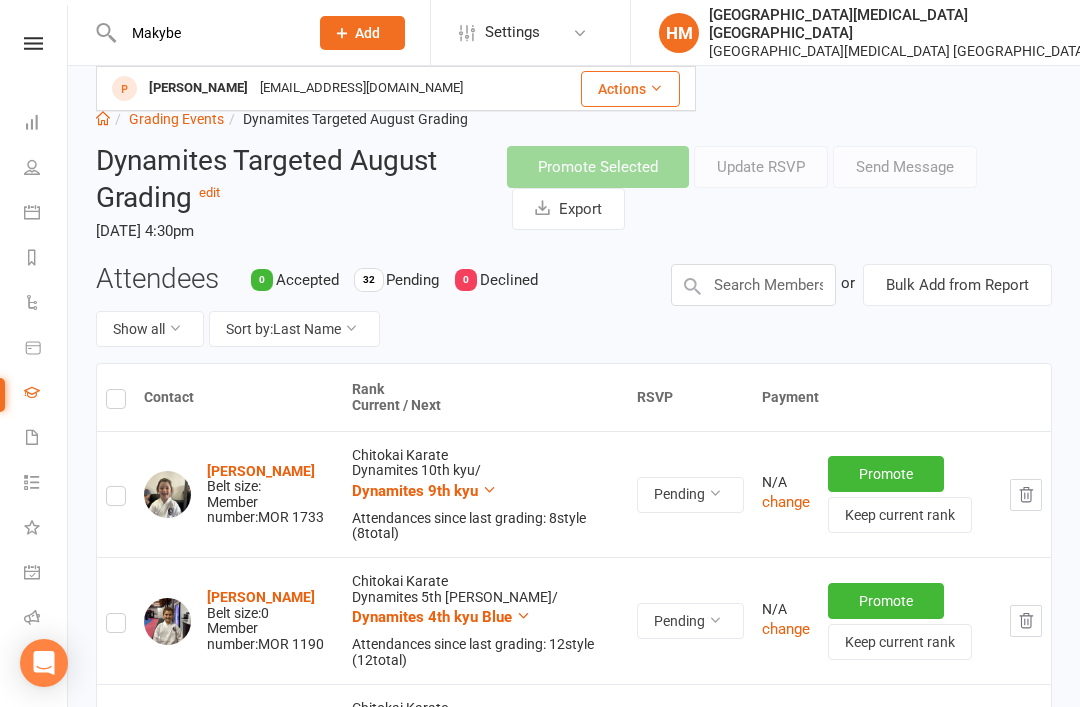 type on "Makybe" 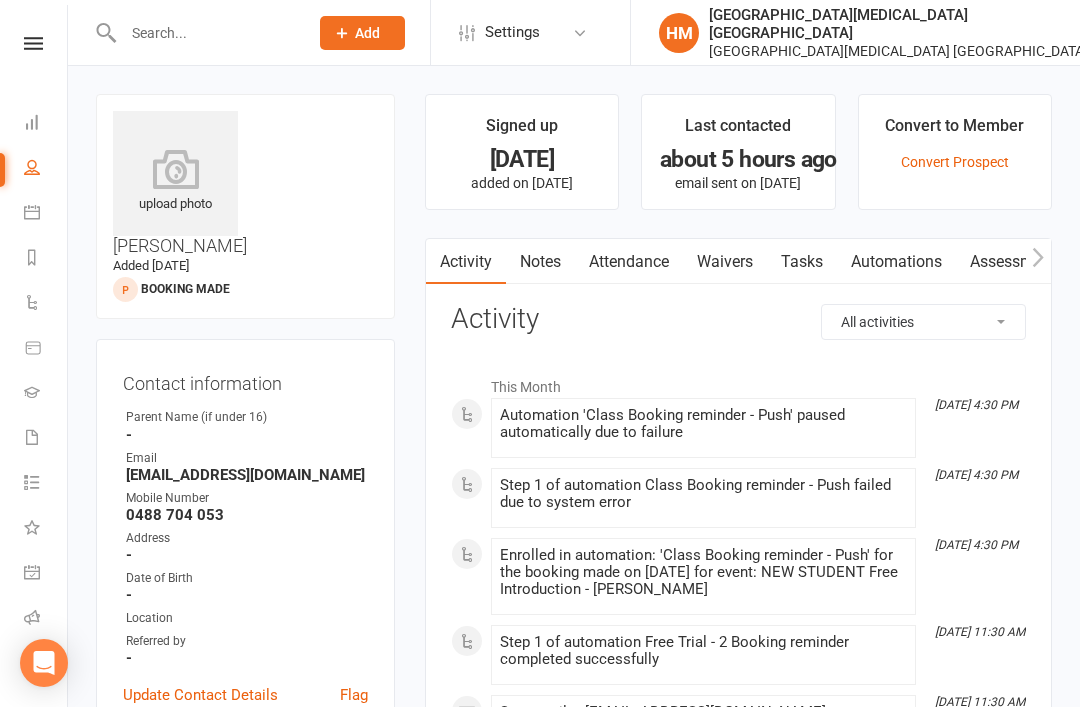 click on "Waivers" at bounding box center [725, 262] 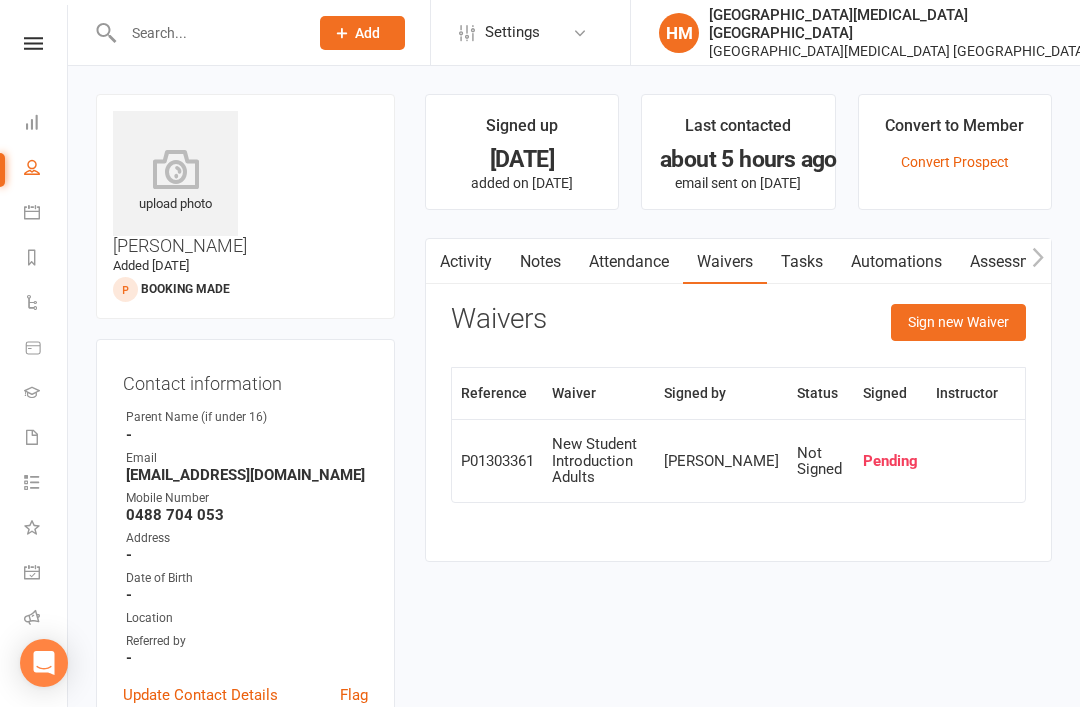 click on "Sign new Waiver" at bounding box center (958, 322) 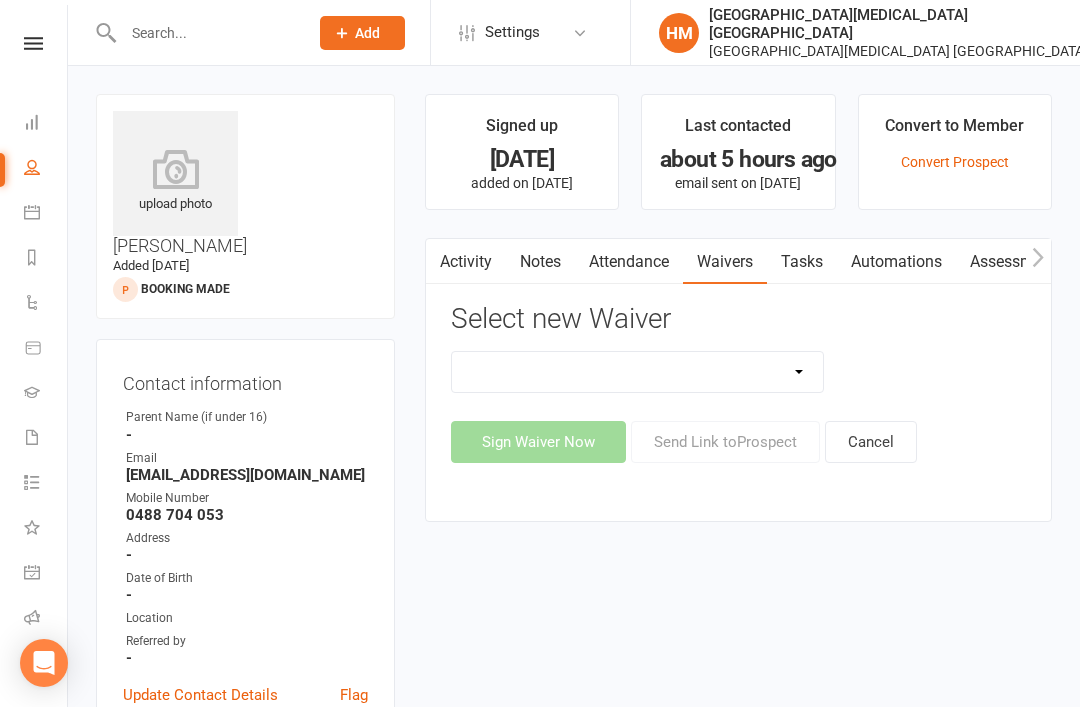 click on "App membership only Cancellation Form Change to payment frequency Fitness Challenge Goals Assessment Membership BBC Upgrade Form 12 months Membership Form Membership Form Kindymites/Minimites Membership Form ONLINE Registration ONLY Membership Form - parent part payment Membership PIF/Lesson Block Membership Upgrade Form Membership Upgrade Form Black Belt Club 12 months New Student Introduction Adults New Student Introduction Parents Request to Suspend Membership Special Events Update Of Payment Details" at bounding box center (638, 372) 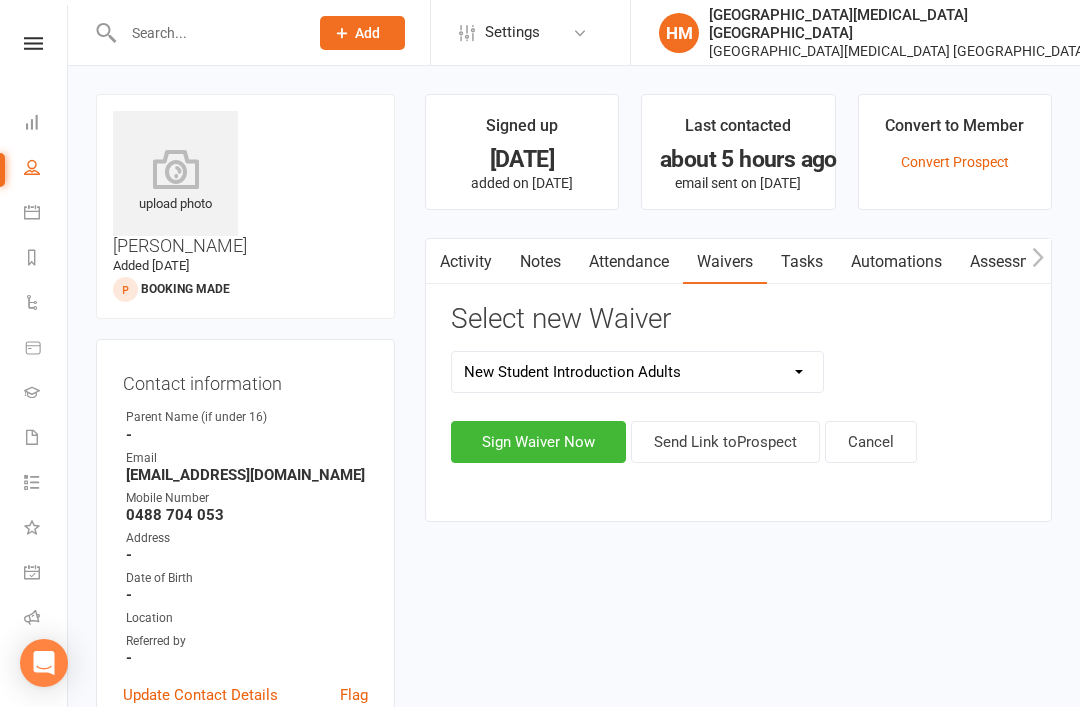 click on "Sign Waiver Now" at bounding box center (538, 442) 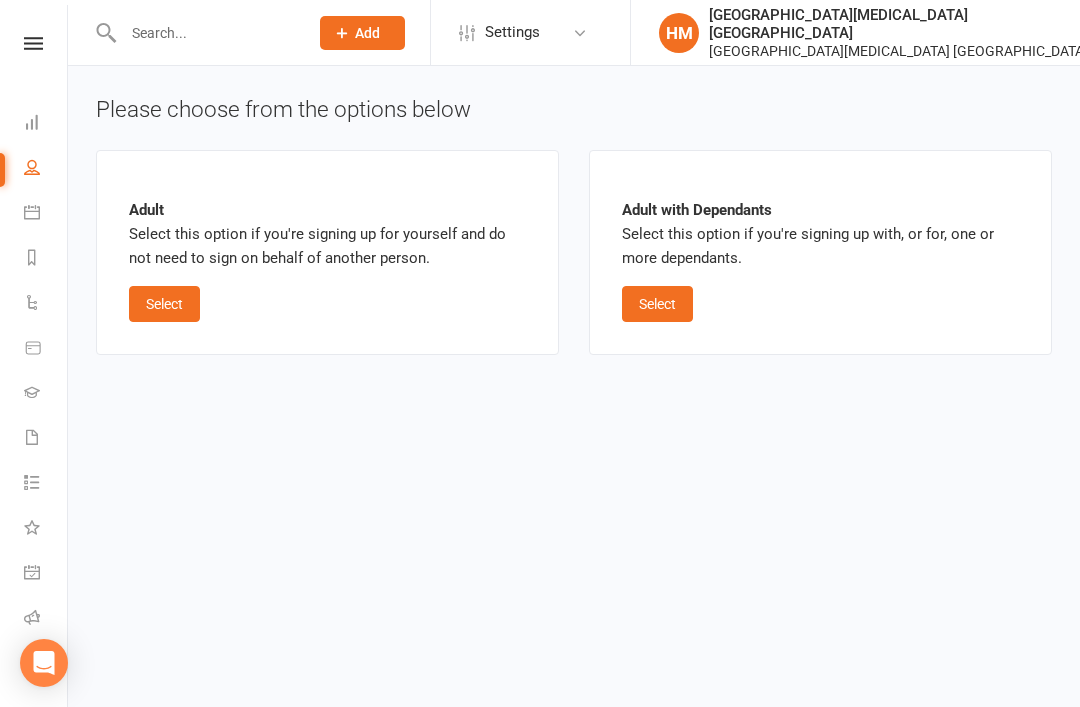 click on "Select" at bounding box center (164, 304) 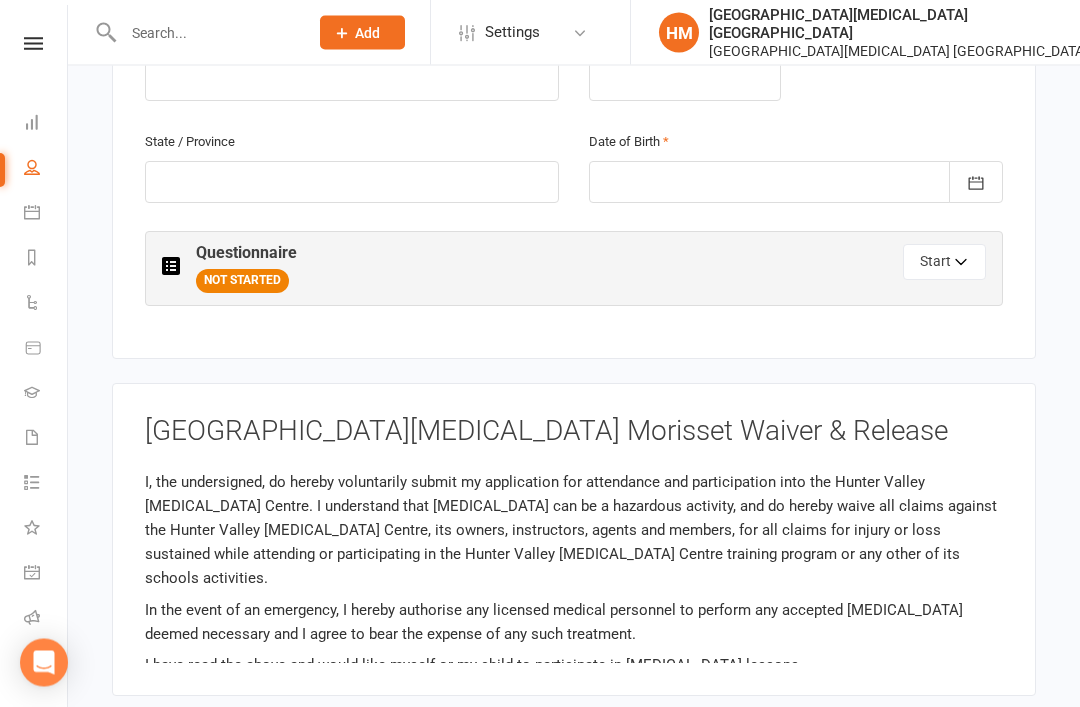 click on "Start" at bounding box center [944, 263] 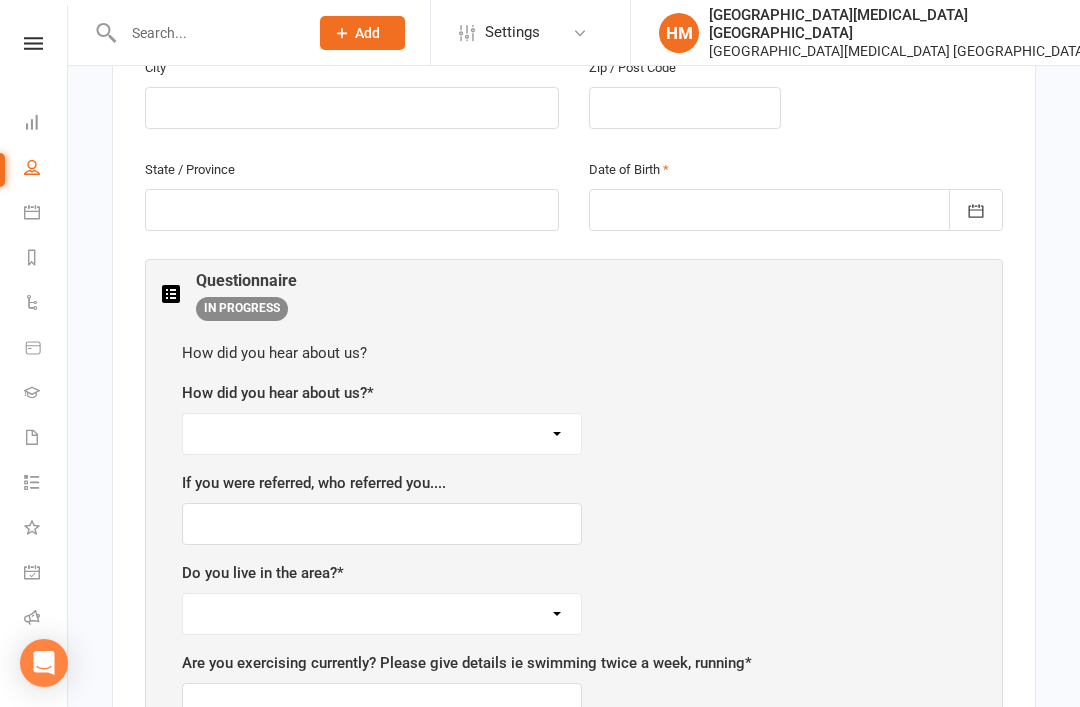 scroll, scrollTop: 868, scrollLeft: 0, axis: vertical 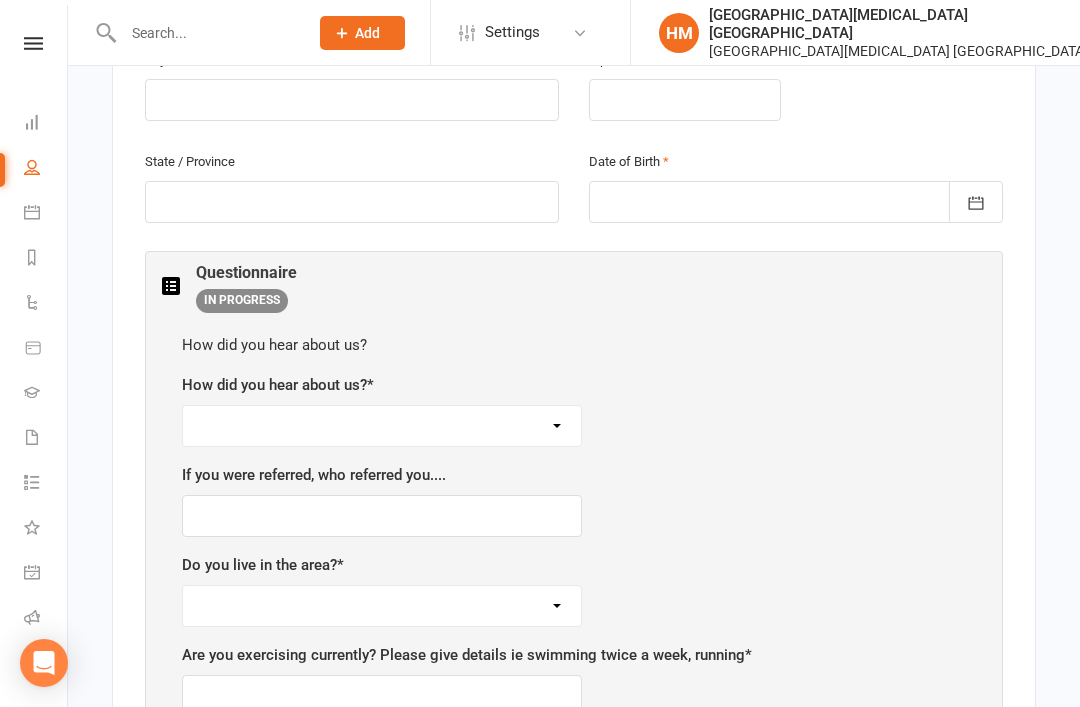 click on "Facebook Internet Referral from a friend Flyer in the mail or at the shopping mall Sign Radio Flyer from school" at bounding box center [382, 426] 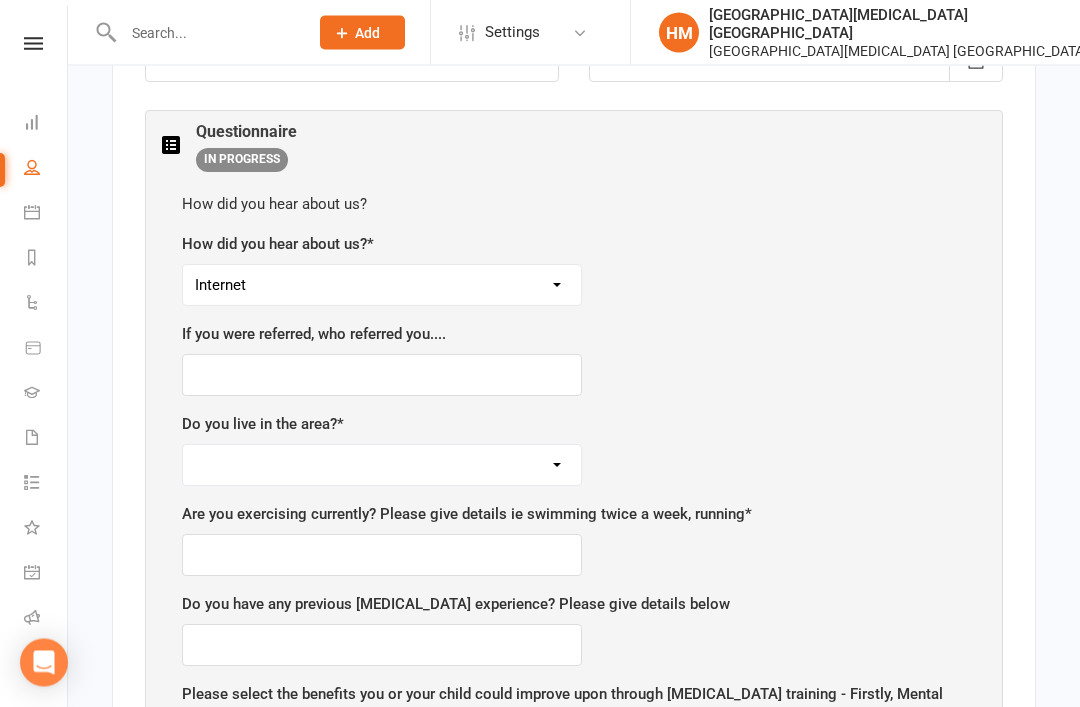 click on "Yes No" at bounding box center [382, 466] 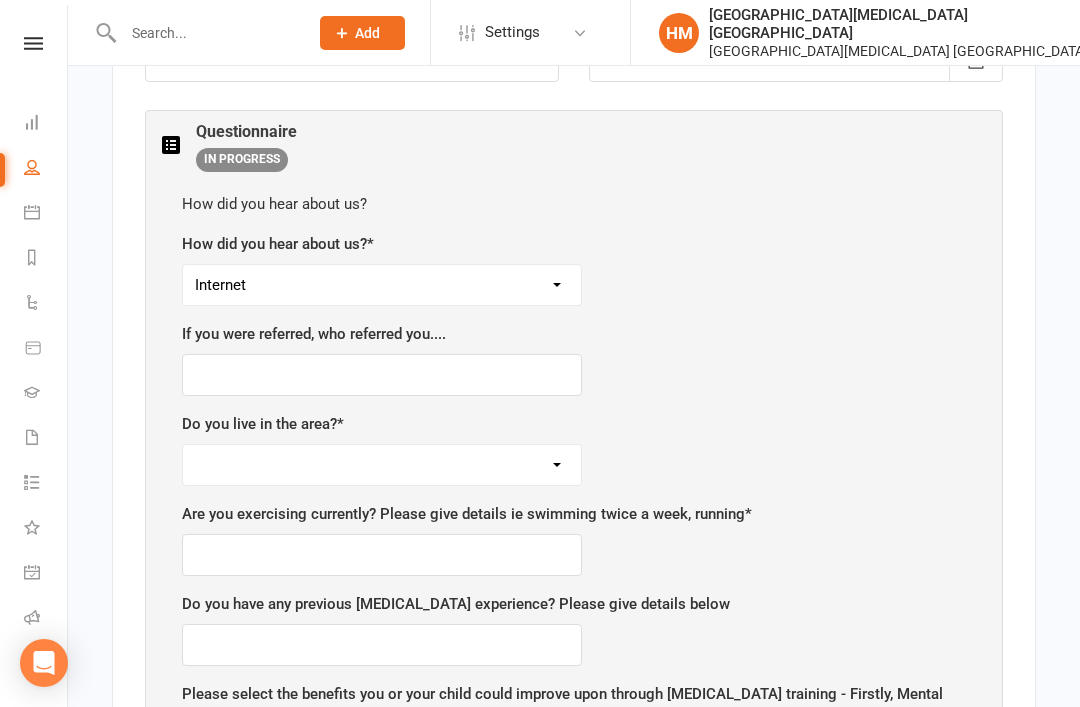 select on "Yes" 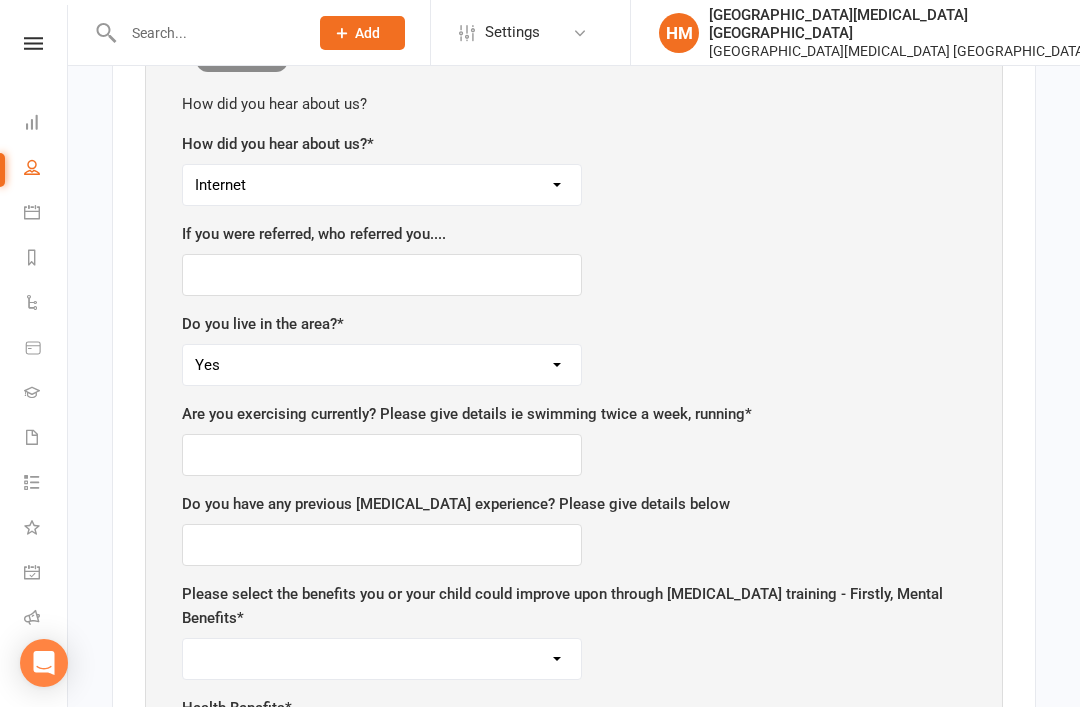 scroll, scrollTop: 1114, scrollLeft: 0, axis: vertical 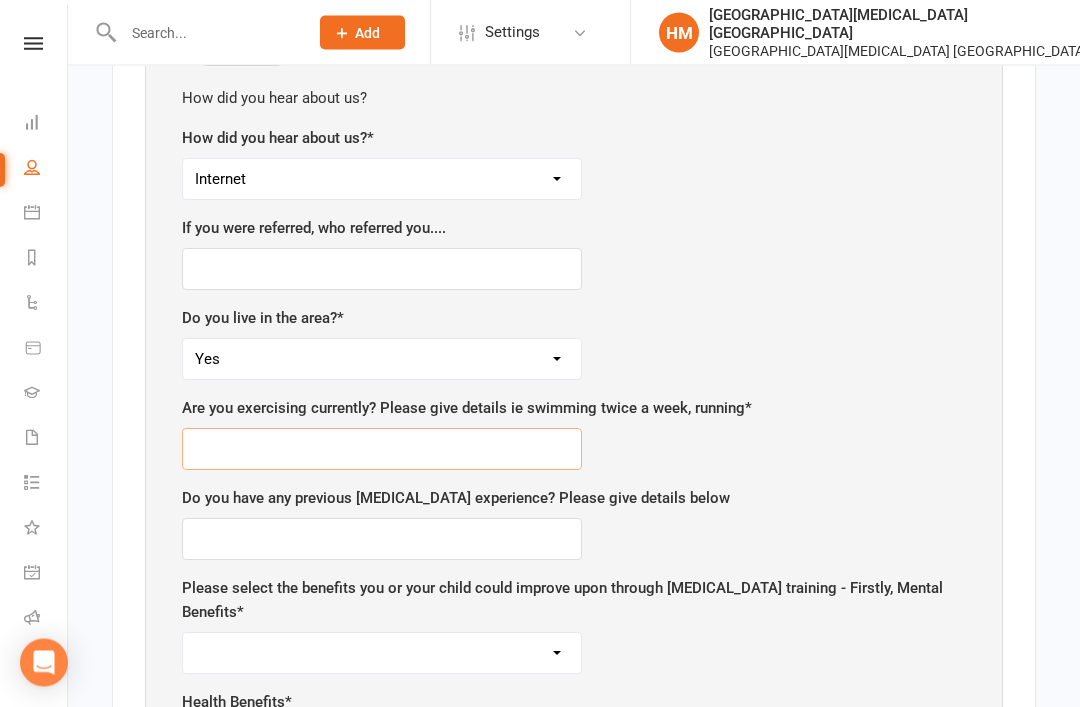 click at bounding box center (382, 450) 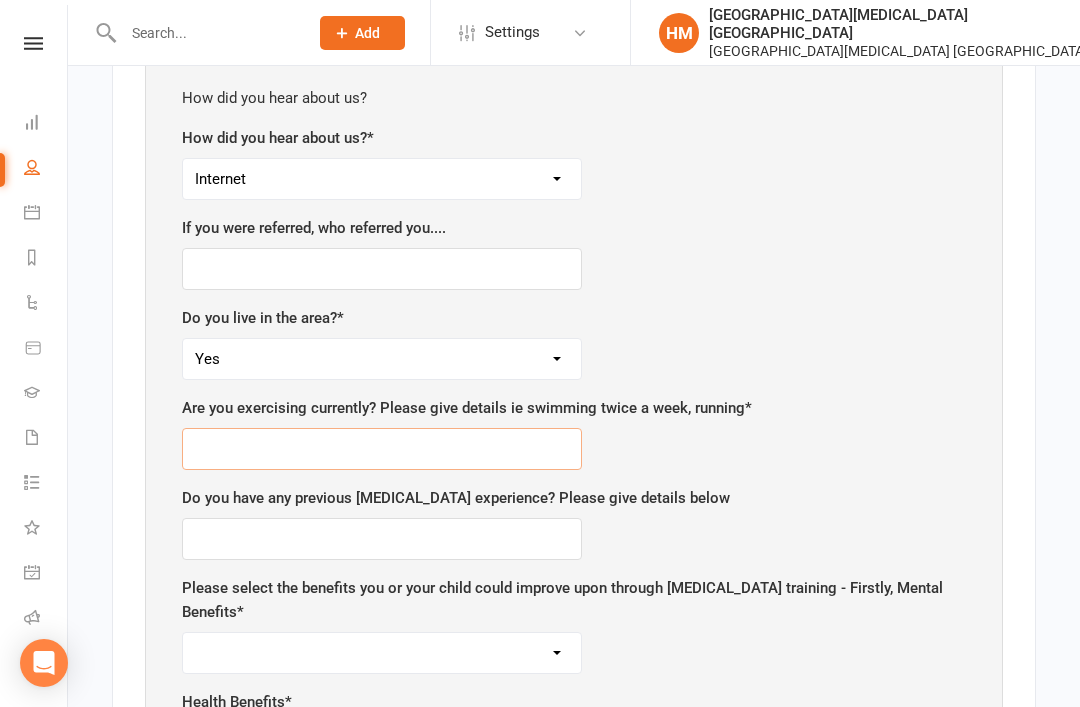 scroll, scrollTop: 1114, scrollLeft: 0, axis: vertical 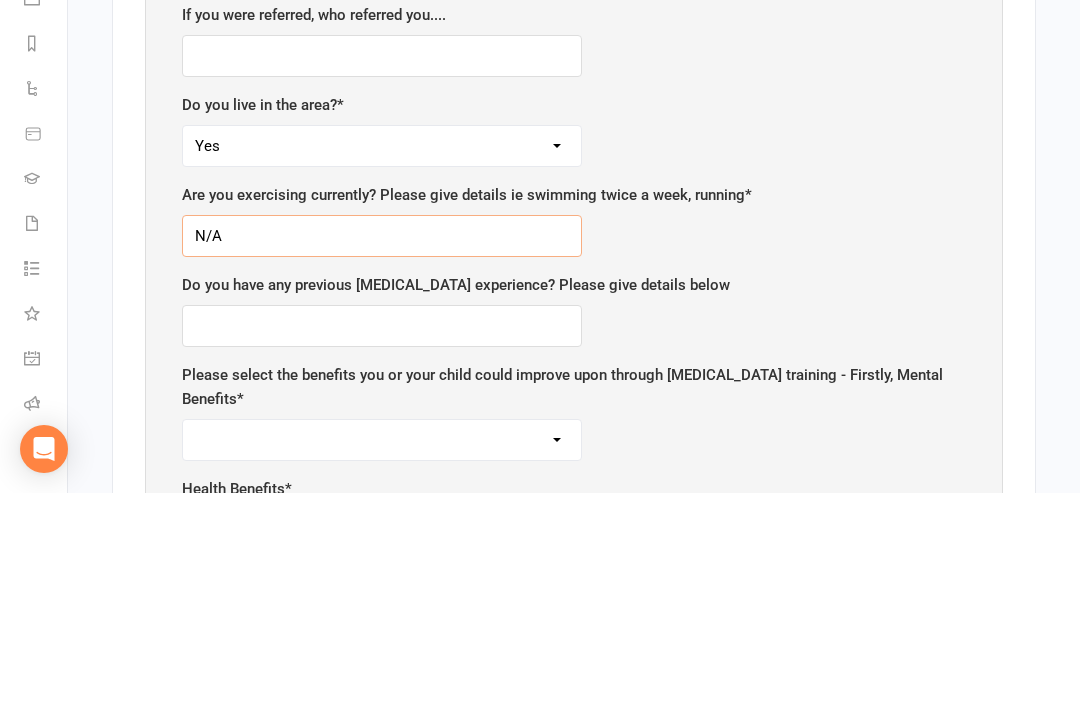 type on "N/A" 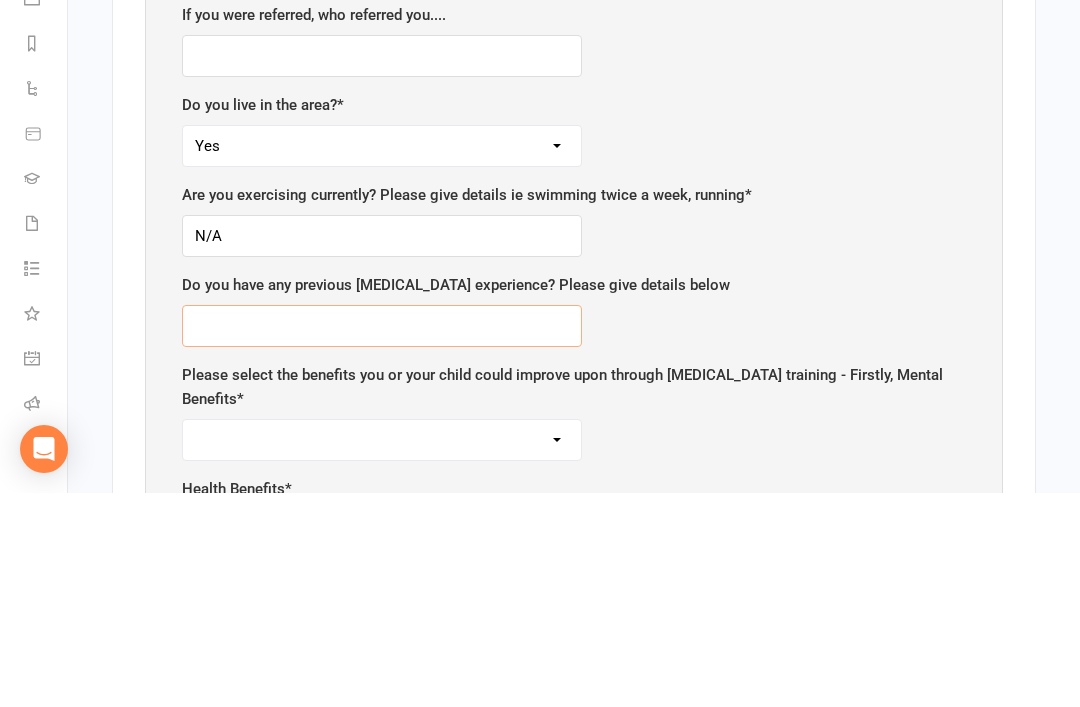 click at bounding box center (382, 540) 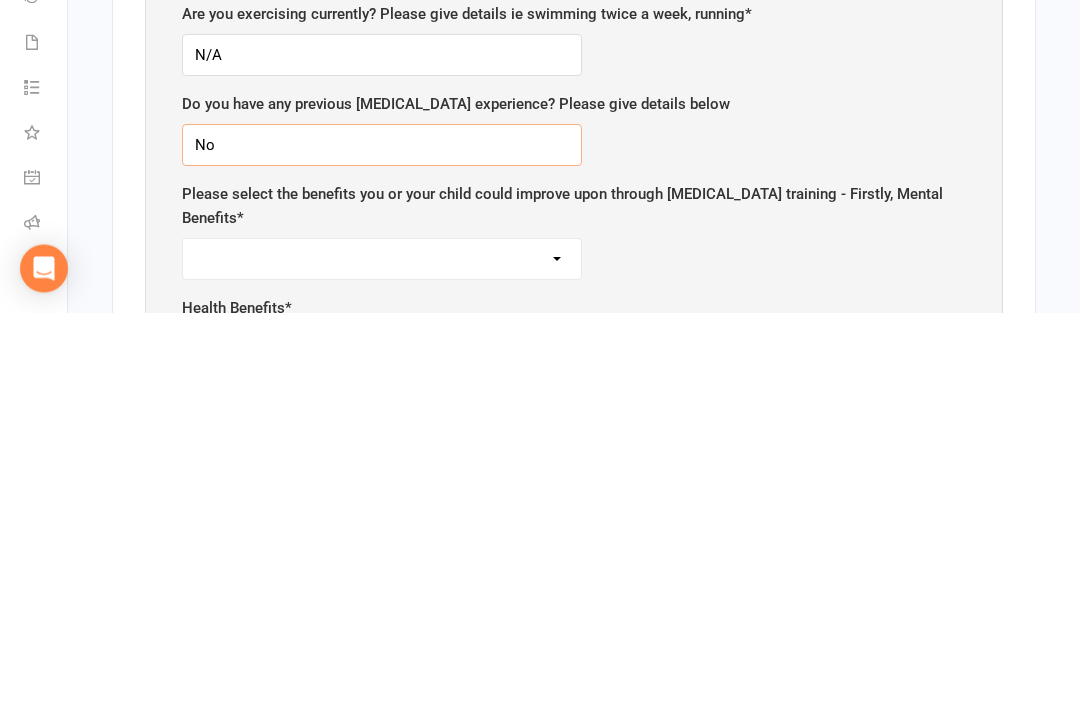 type on "No" 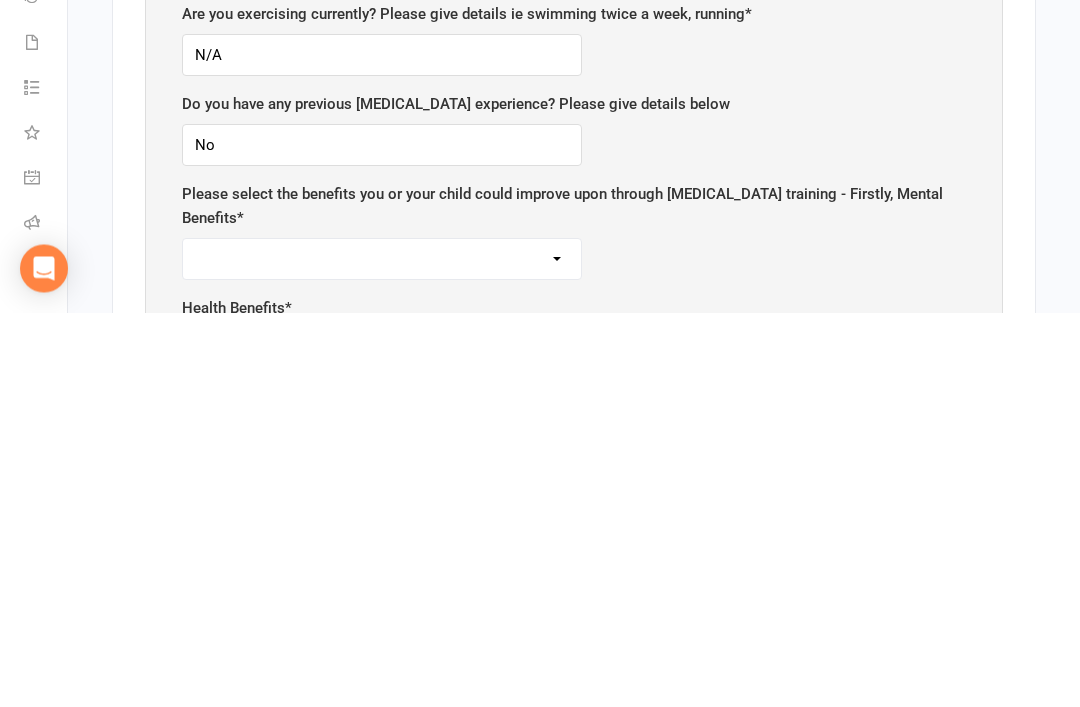 click on "Self-esteem Focus and listening Fun, Fun, Fun Determination Motivation All of the above - Self-esteem, Focus and Listening, Fun, Fun, Fun, Determination, Motivation" at bounding box center [382, 654] 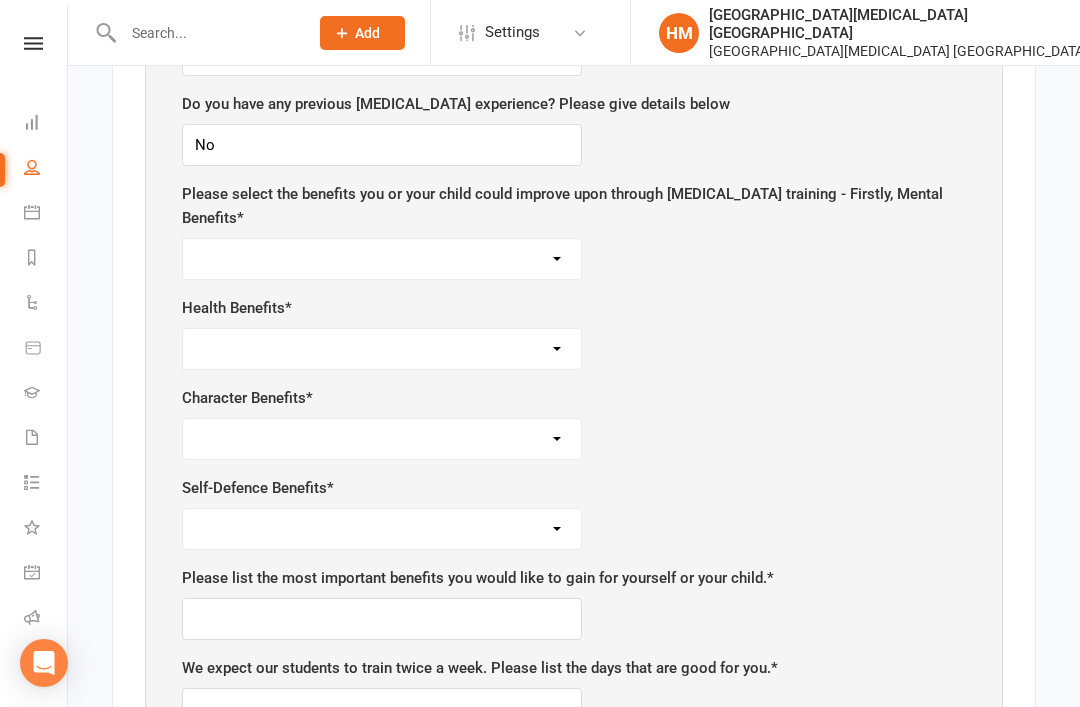 click on "Self-esteem Focus and listening Fun, Fun, Fun Determination Motivation All of the above - Self-esteem, Focus and Listening, Fun, Fun, Fun, Determination, Motivation" at bounding box center [382, 259] 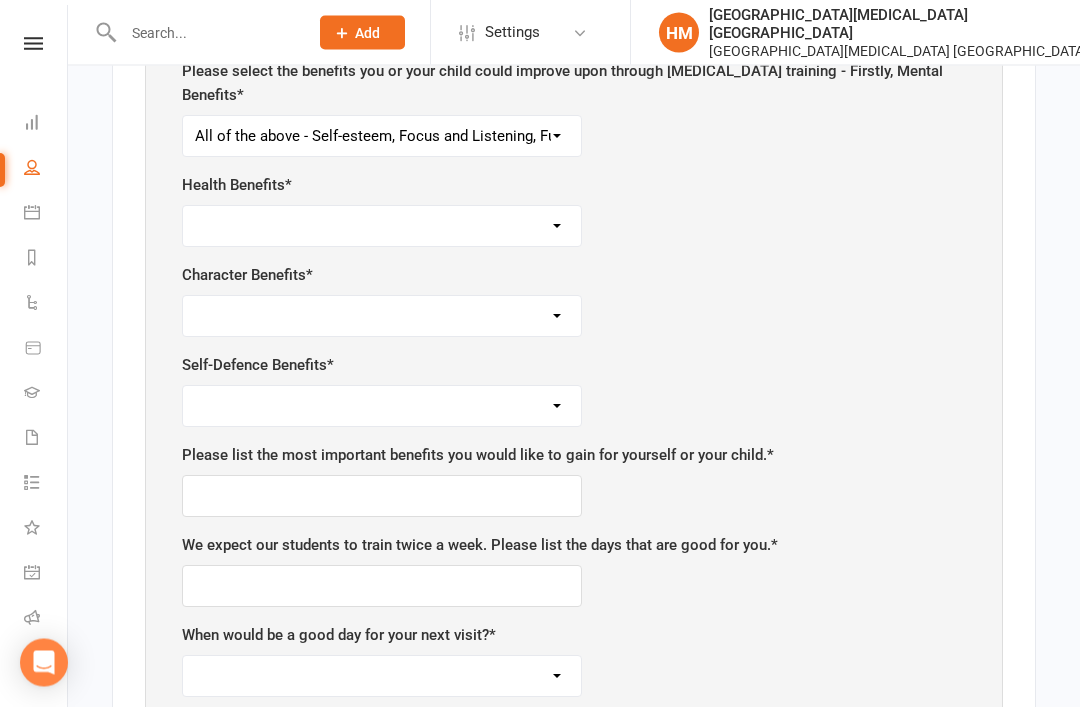 click on "Weight control Strength Flexibility Coordination Cardio vascular / Fitness All of the above - Weight control, strength, flexibility, coordination, cardiovascular fitness" at bounding box center (382, 227) 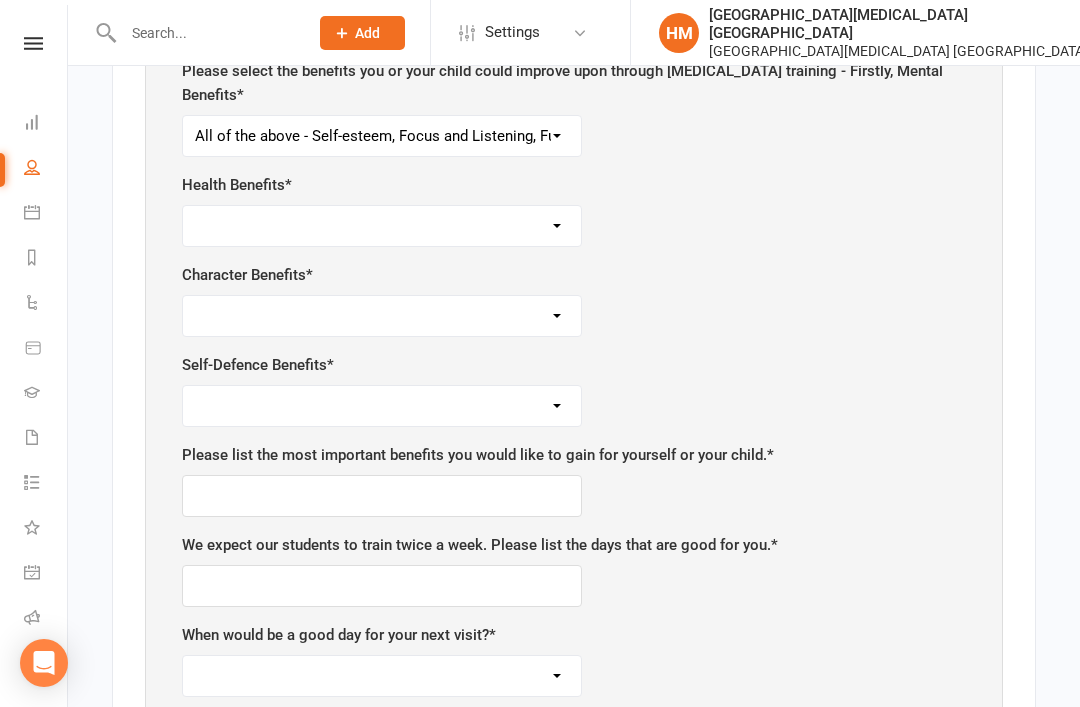 select on "All of the above - Weight control, strength, flexibility, coordination, cardiovascular fitness" 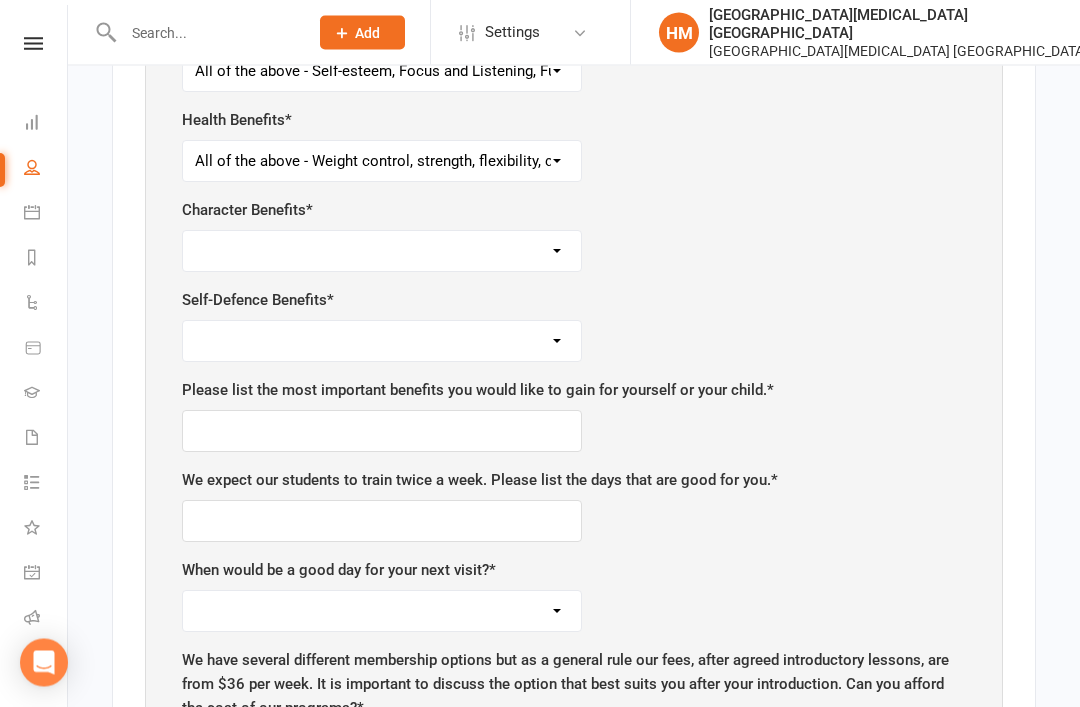 scroll, scrollTop: 1702, scrollLeft: 0, axis: vertical 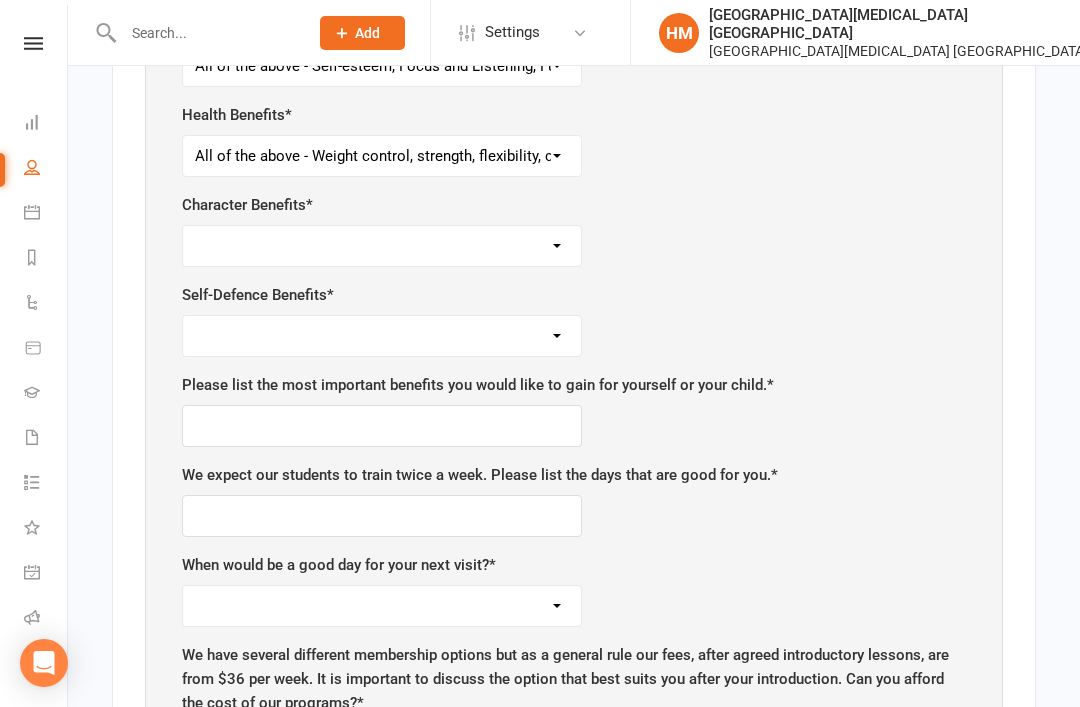 click on "Respect for others Integrity Self control Leadership Assertiveness All of the above - Respect for others, integrity, self control, leadership, assertiveness" at bounding box center (382, 246) 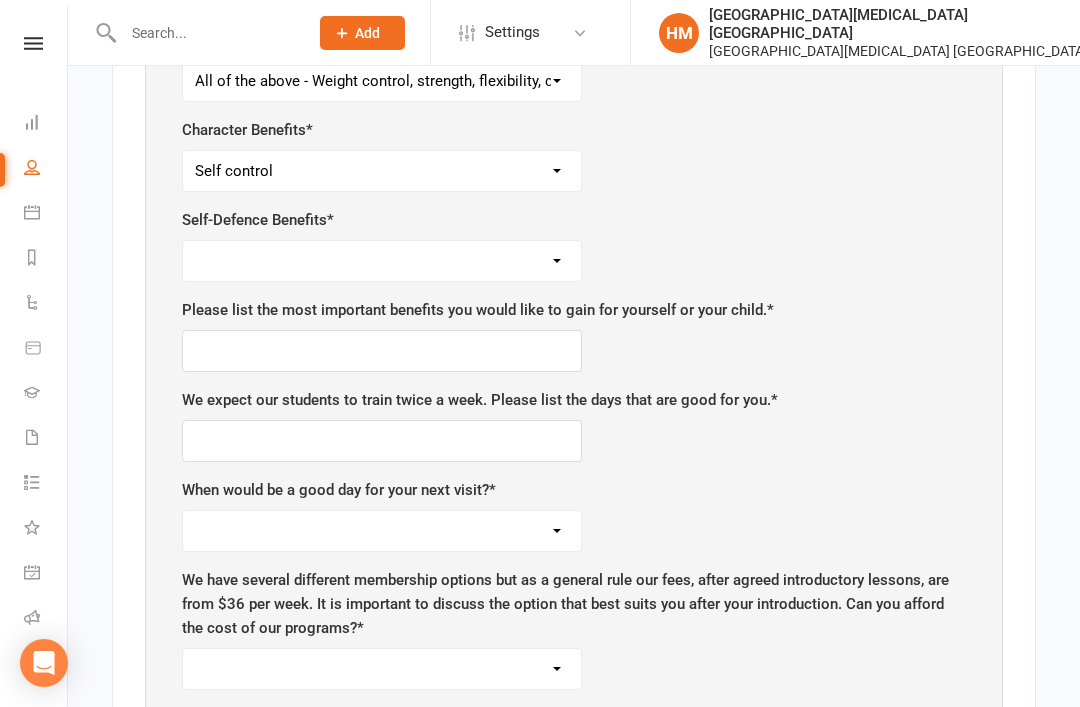 scroll, scrollTop: 1778, scrollLeft: 0, axis: vertical 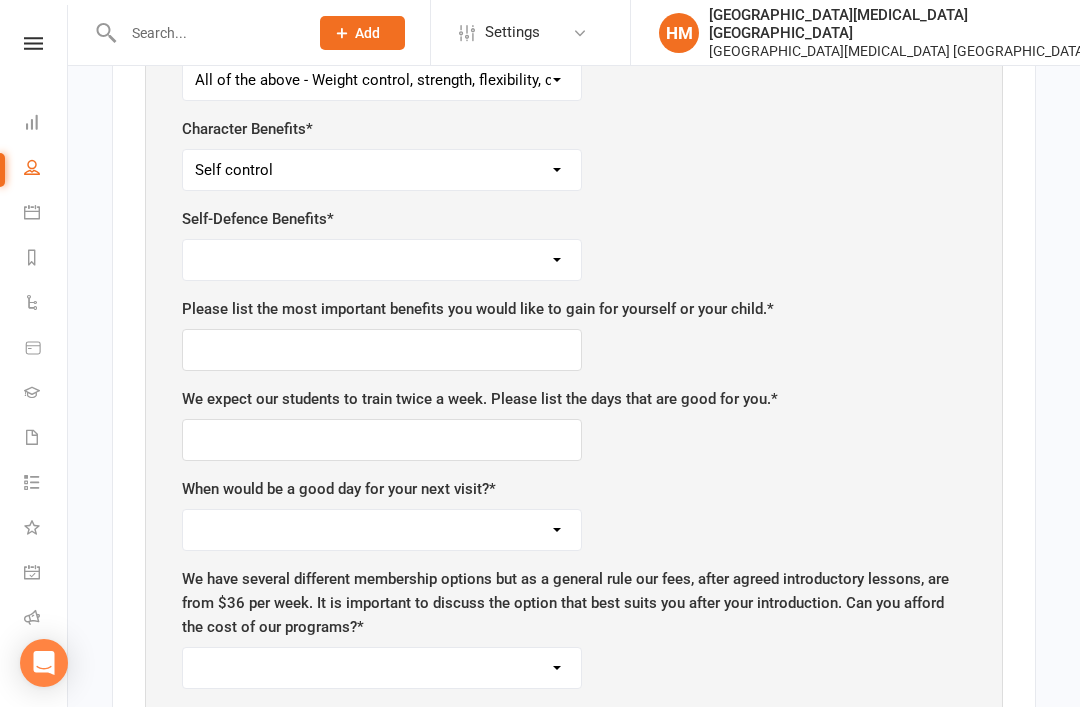 click on "Safety Self-confidence Anti-bullying Agility and Coordination Awareness All of the above - Safety, self confidence, anti-bullying, agility and coordination, awareness" at bounding box center (382, 260) 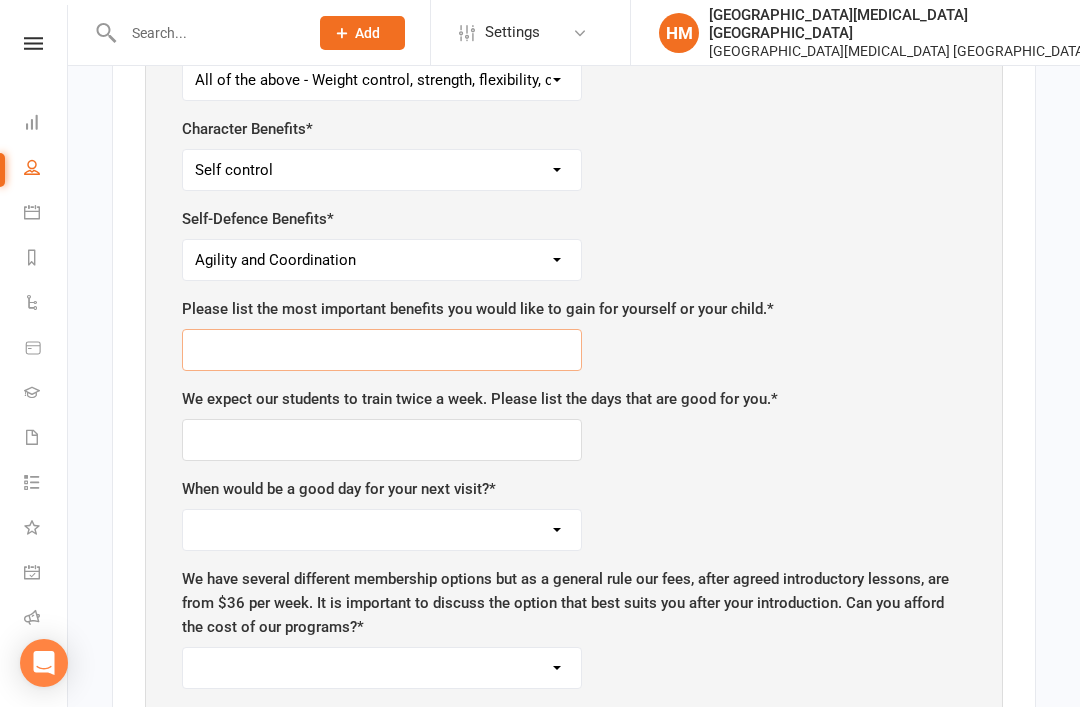 click at bounding box center (382, 350) 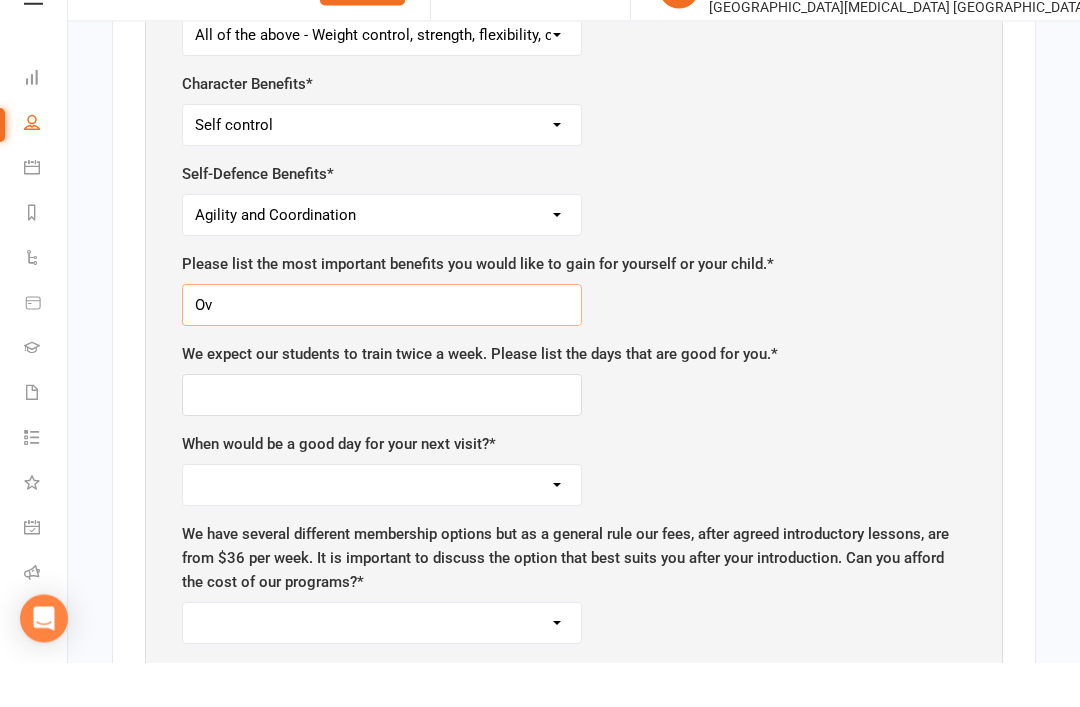 type on "O" 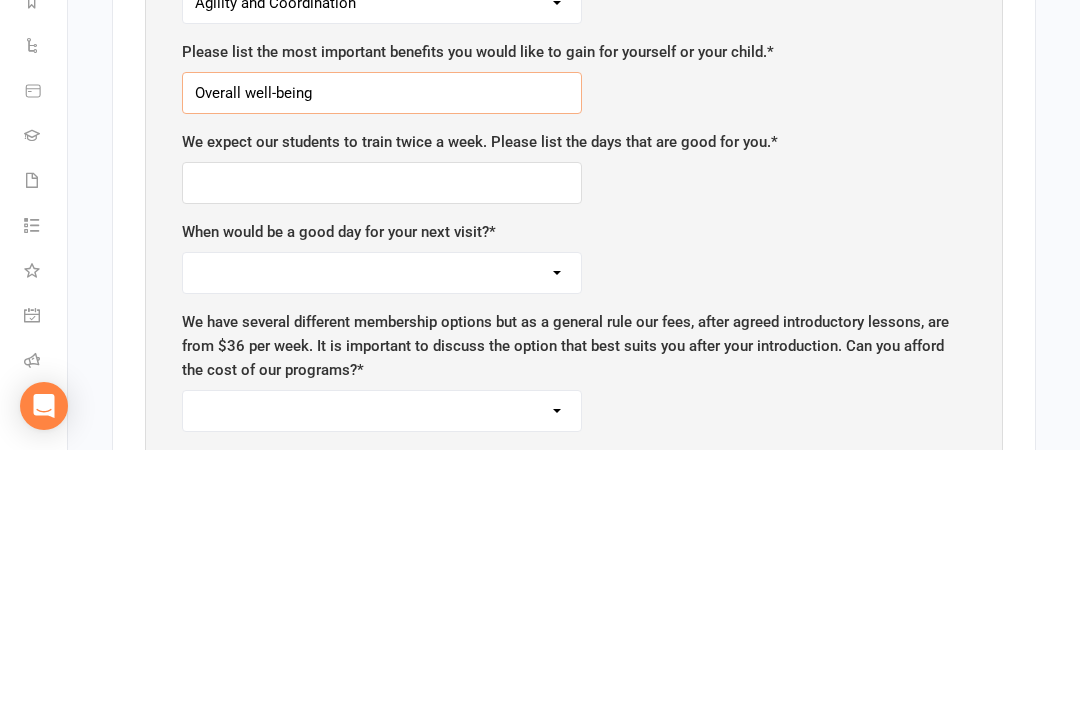 type on "Overall well-being" 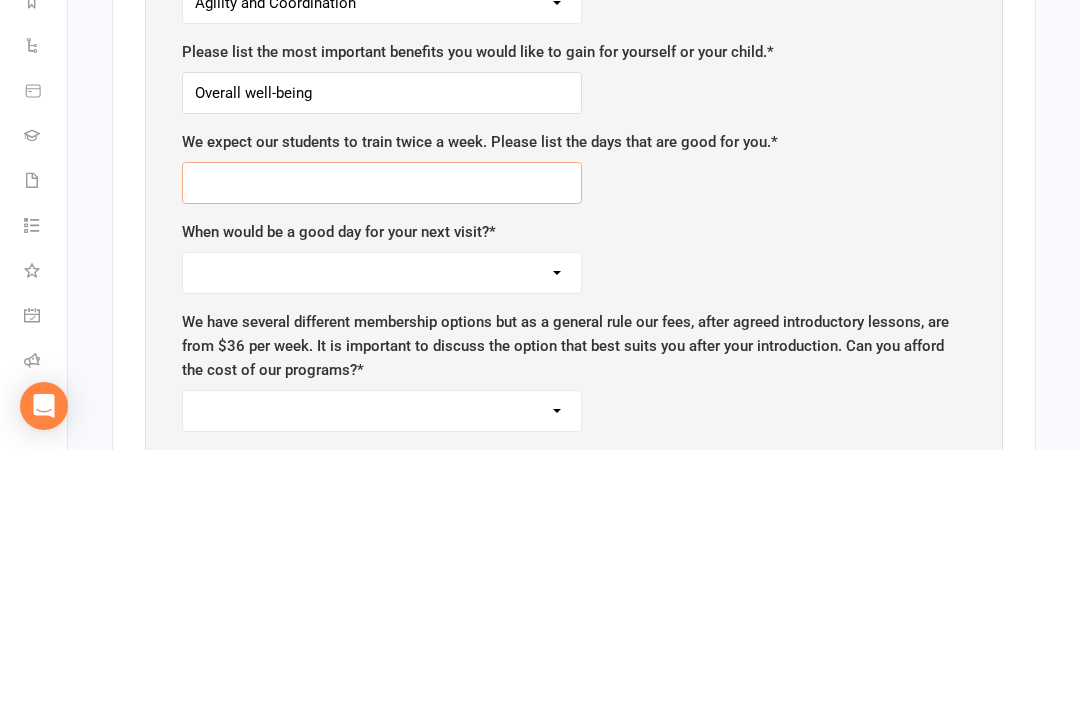 click at bounding box center (382, 440) 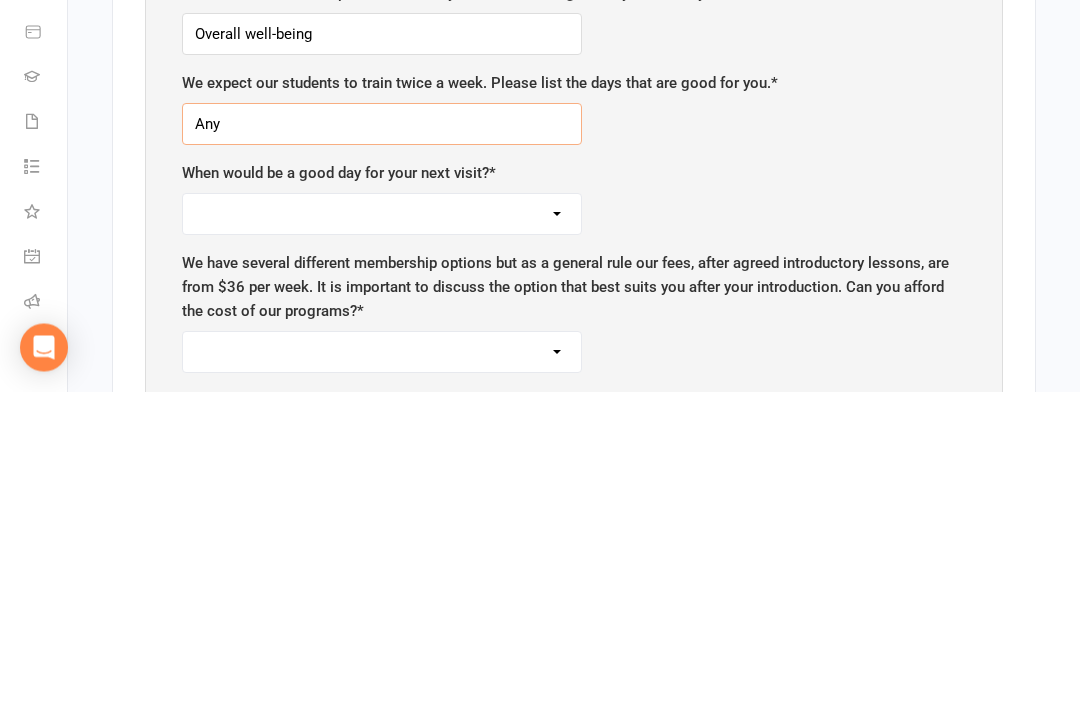type on "Any" 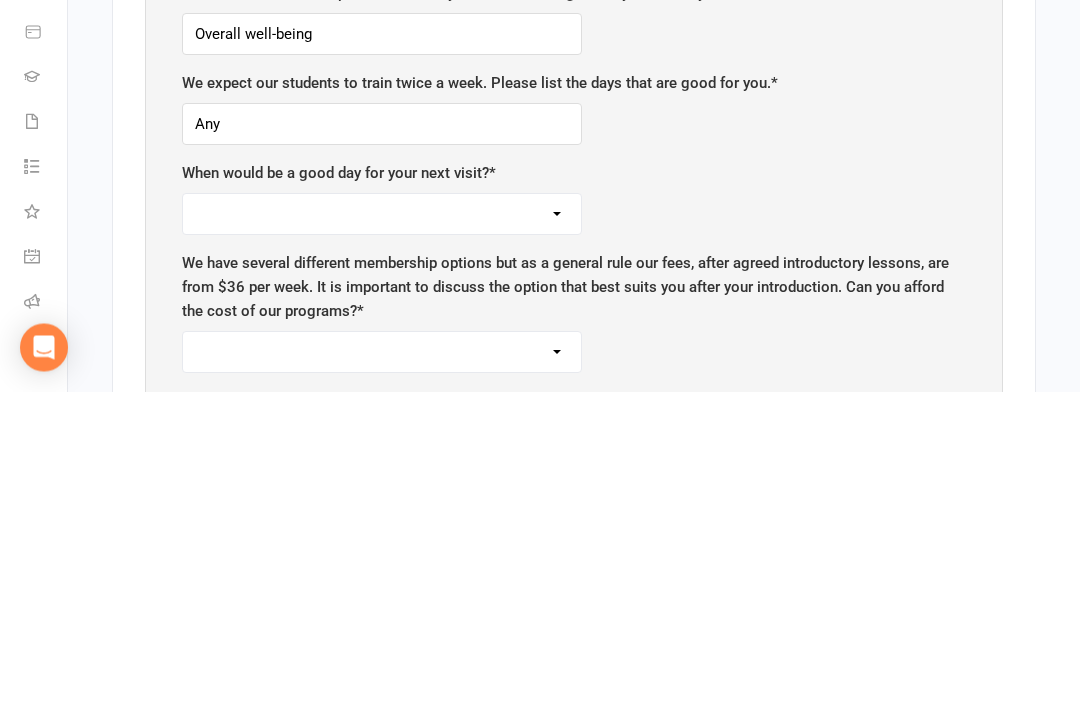click on "We have several different membership options but as a general rule our fees, after agreed introductory lessons, are from $36 per week. It is important to discuss the option that best suits you after your introduction. Can you afford the cost of our programs?  *" at bounding box center [574, 603] 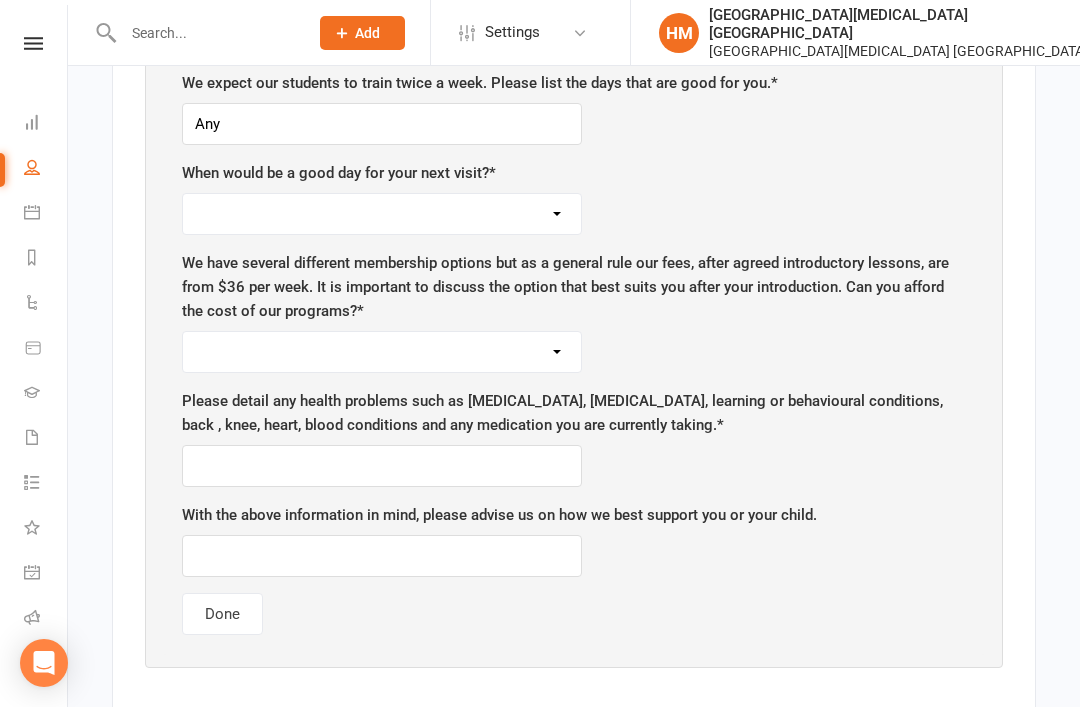 click on "[DATE] [DATE] [DATE] [DATE] [DATE]" at bounding box center [382, 214] 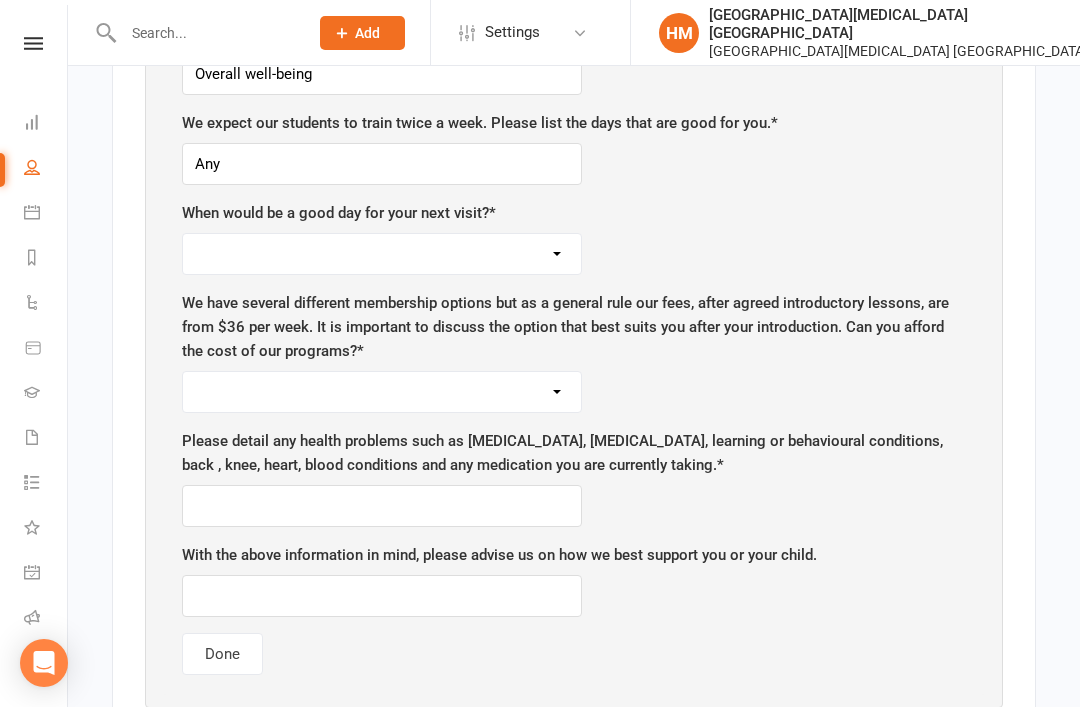 scroll, scrollTop: 2055, scrollLeft: 0, axis: vertical 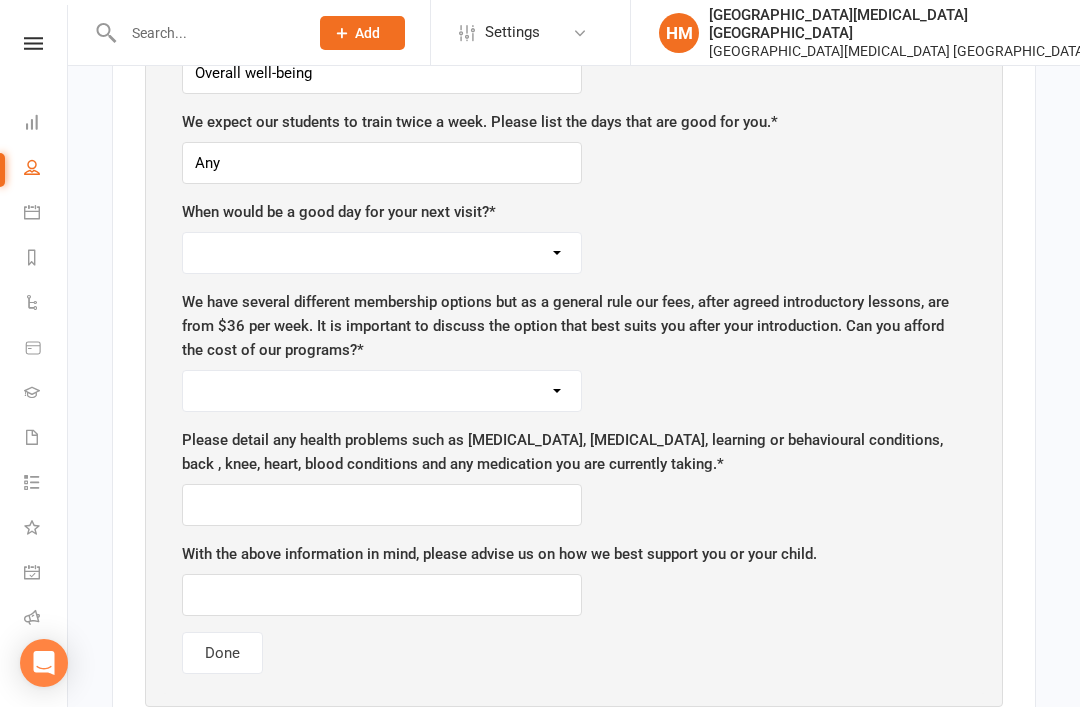 click on "[DATE] [DATE] [DATE] [DATE] [DATE]" at bounding box center (382, 253) 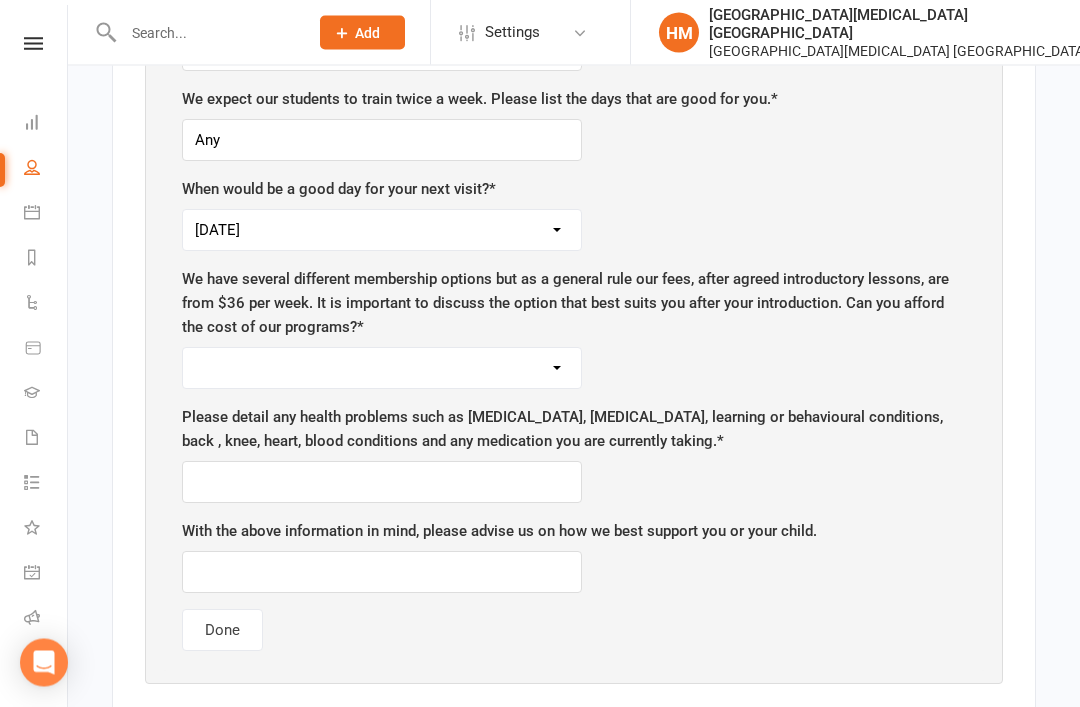 scroll, scrollTop: 2078, scrollLeft: 0, axis: vertical 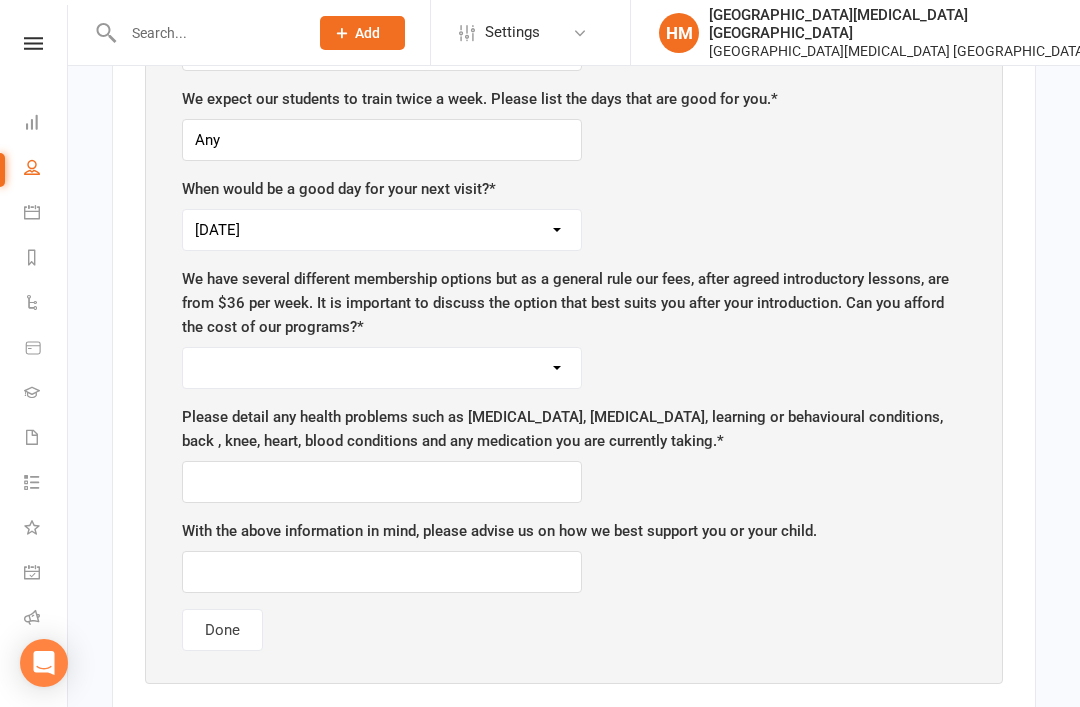 click on "Yes No" at bounding box center (382, 368) 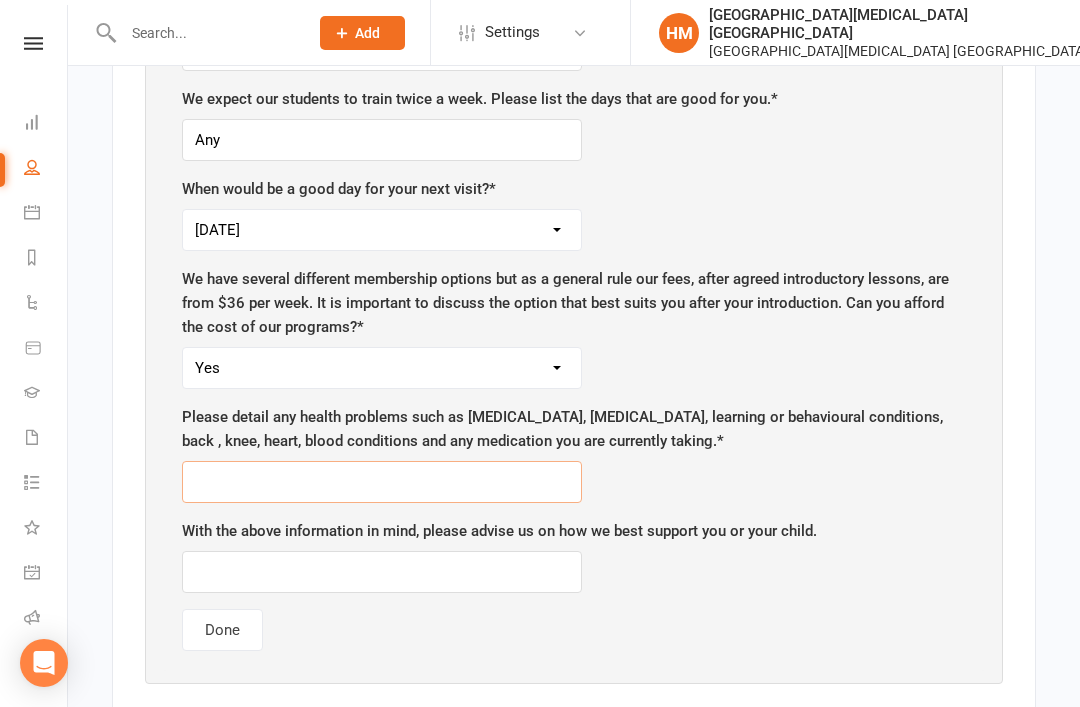 click at bounding box center [382, 482] 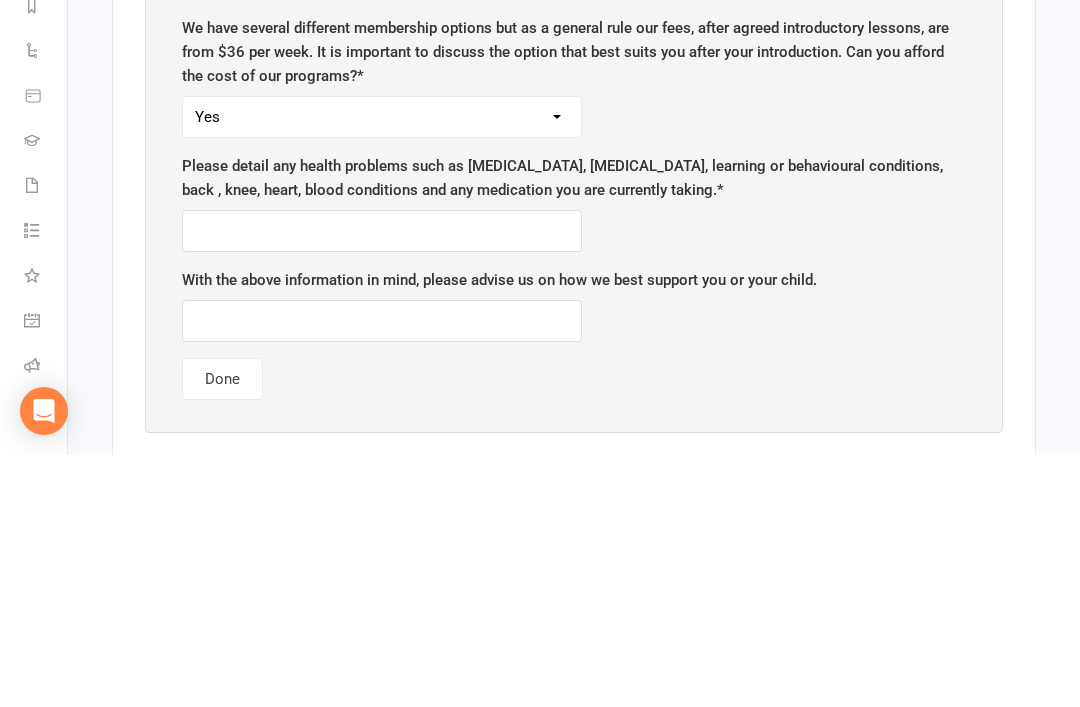 click on "How did you hear about us? How did you hear about us?  * Facebook Internet Referral from a friend Flyer in the mail or at the shopping mall Sign Radio Flyer from school If you were referred, who referred you.... Do you live in the area?  * Yes No Are you exercising currently? Please give details ie swimming twice a week, running  * N/A Do you have any previous [MEDICAL_DATA] experience? Please give details below No Please select the benefits you or your child could improve upon through [MEDICAL_DATA] training - Firstly, Mental Benefits  * Self-esteem Focus and listening Fun, Fun, Fun Determination Motivation All of the above - Self-esteem, Focus and Listening, Fun, Fun, Fun, Determination, Motivation Health Benefits  * Weight control Strength Flexibility Coordination Cardio vascular / Fitness All of the above - Weight control, strength, flexibility, coordination, cardiovascular fitness Character Benefits  * Respect for others Integrity Self control Leadership Assertiveness Self-Defence Benefits  * Safety  *  *  *" at bounding box center (574, -112) 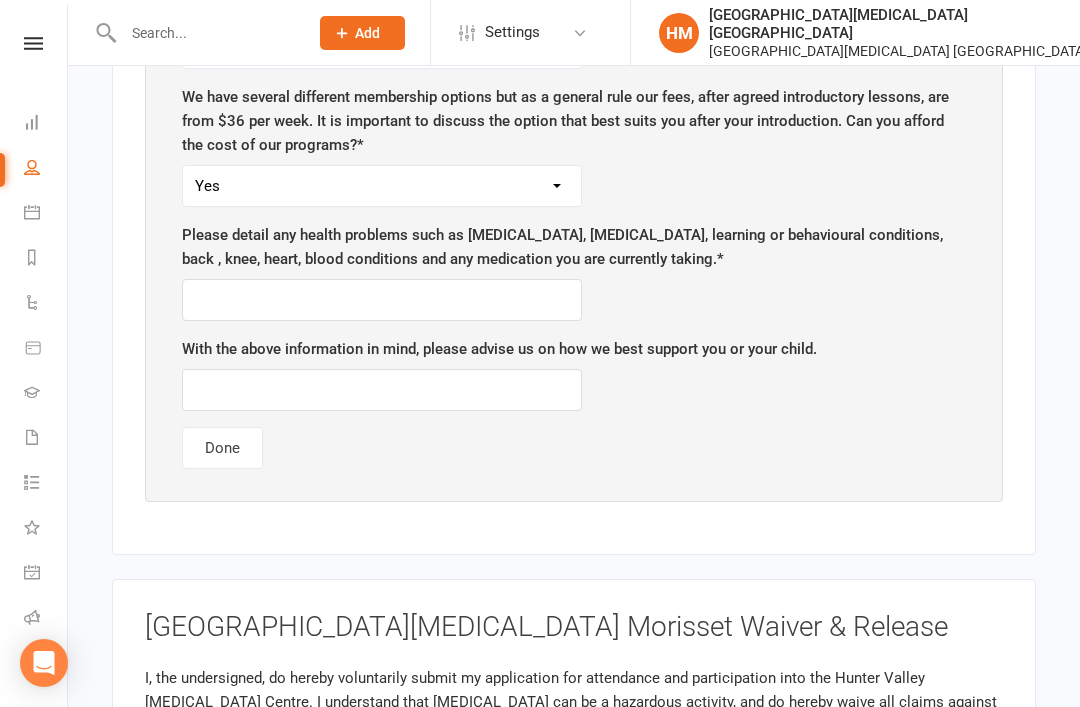 scroll, scrollTop: 2259, scrollLeft: 0, axis: vertical 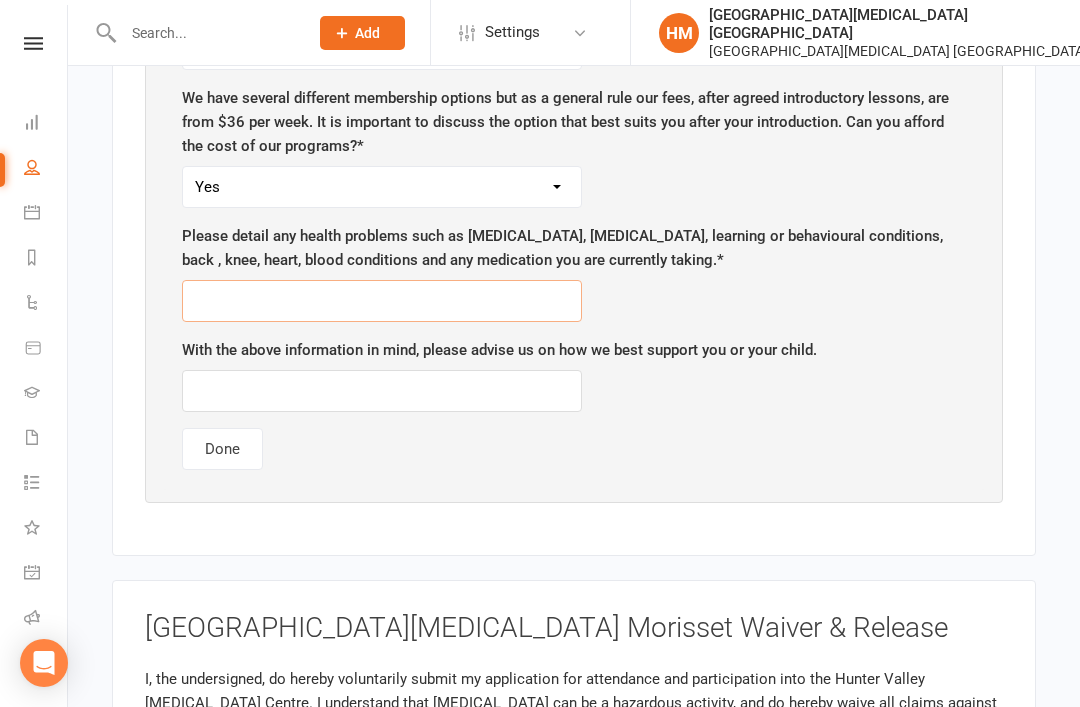 click at bounding box center [382, 301] 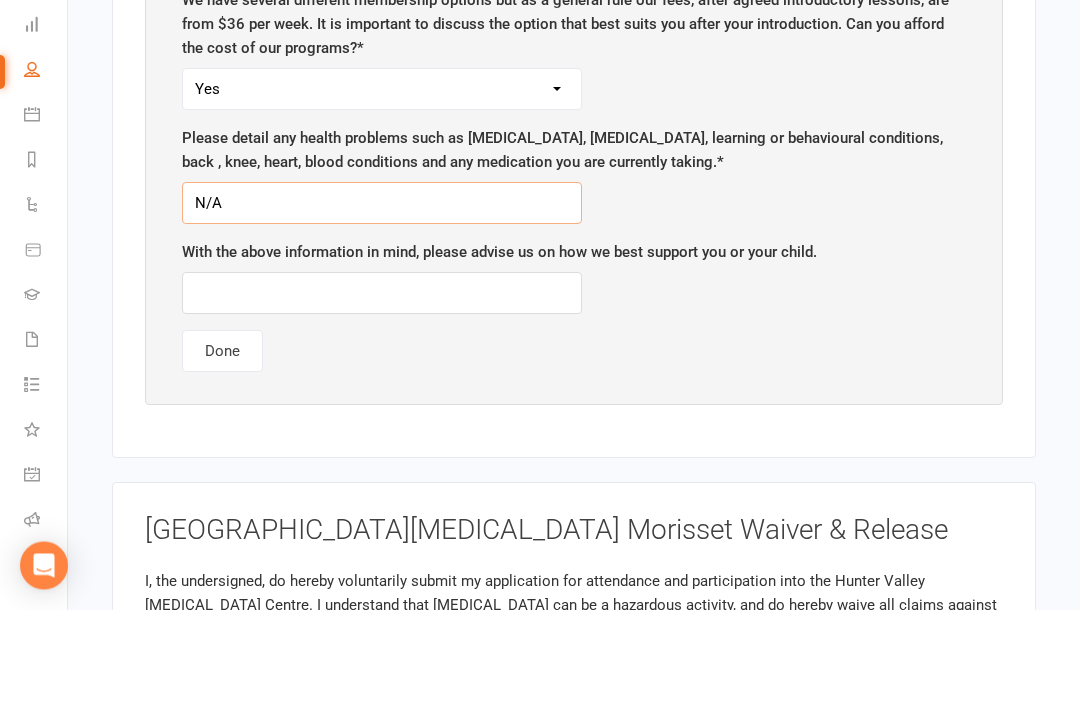 type on "N/A" 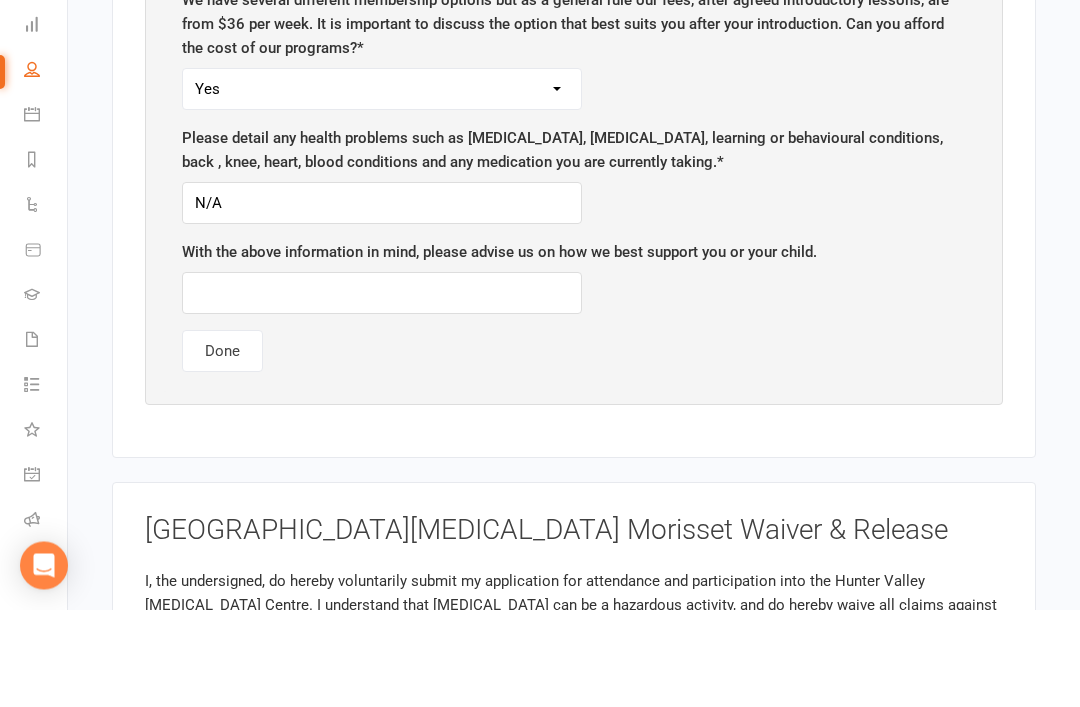 click at bounding box center [382, 391] 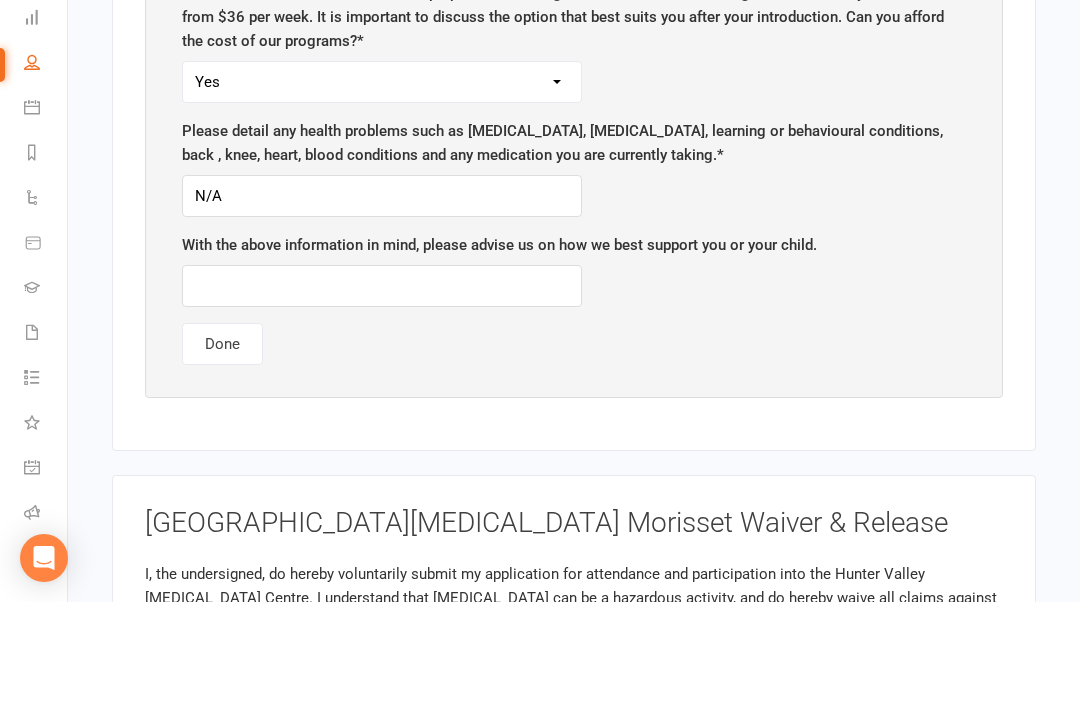 click on "Questionnaire IN PROGRESS How did you hear about us? How did you hear about us?  * Facebook Internet Referral from a friend Flyer in the mail or at the shopping mall Sign Radio Flyer from school If you were referred, who referred you.... Do you live in the area?  * Yes No Are you exercising currently? Please give details ie swimming twice a week, running  * N/A Do you have any previous [MEDICAL_DATA] experience? Please give details below No Please select the benefits you or your child could improve upon through [MEDICAL_DATA] training - Firstly, Mental Benefits  * Self-esteem Focus and listening Fun, Fun, Fun Determination Motivation All of the above - Self-esteem, Focus and Listening, Fun, Fun, Fun, Determination, Motivation Health Benefits  * Weight control Strength Flexibility Coordination Cardio vascular / Fitness All of the above - Weight control, strength, flexibility, coordination, cardiovascular fitness Character Benefits  * Respect for others Integrity Self control Leadership Assertiveness  * Safety  *" at bounding box center (574, -319) 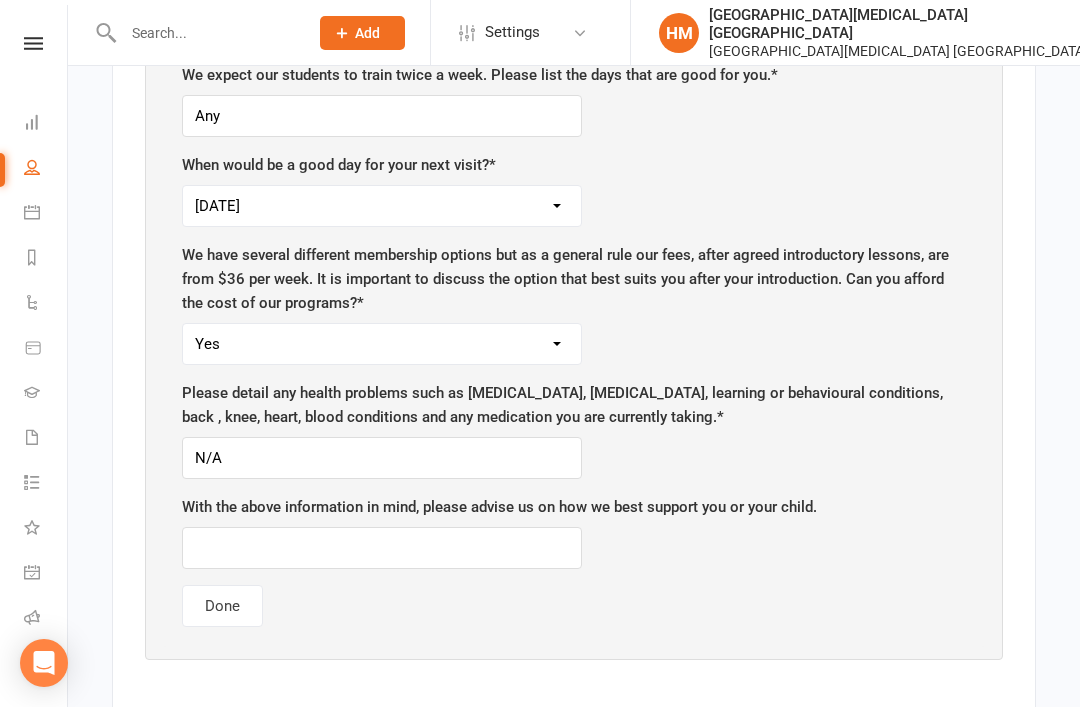 click on "Done" at bounding box center [222, 606] 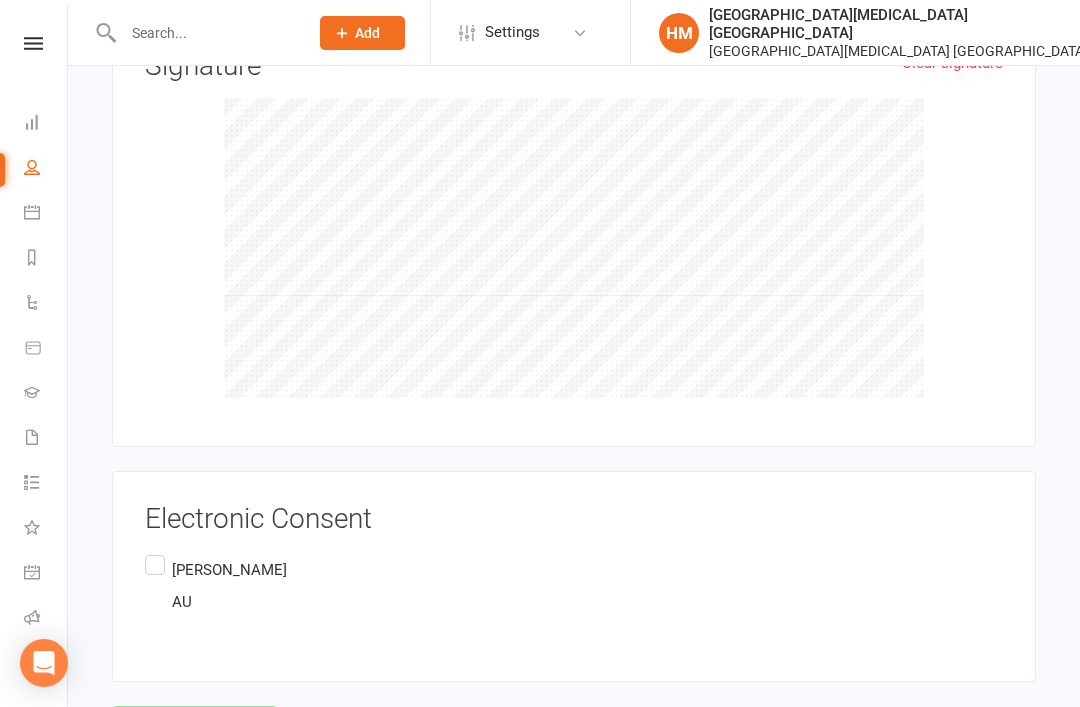 click on "[PERSON_NAME]  AU" at bounding box center [216, 586] 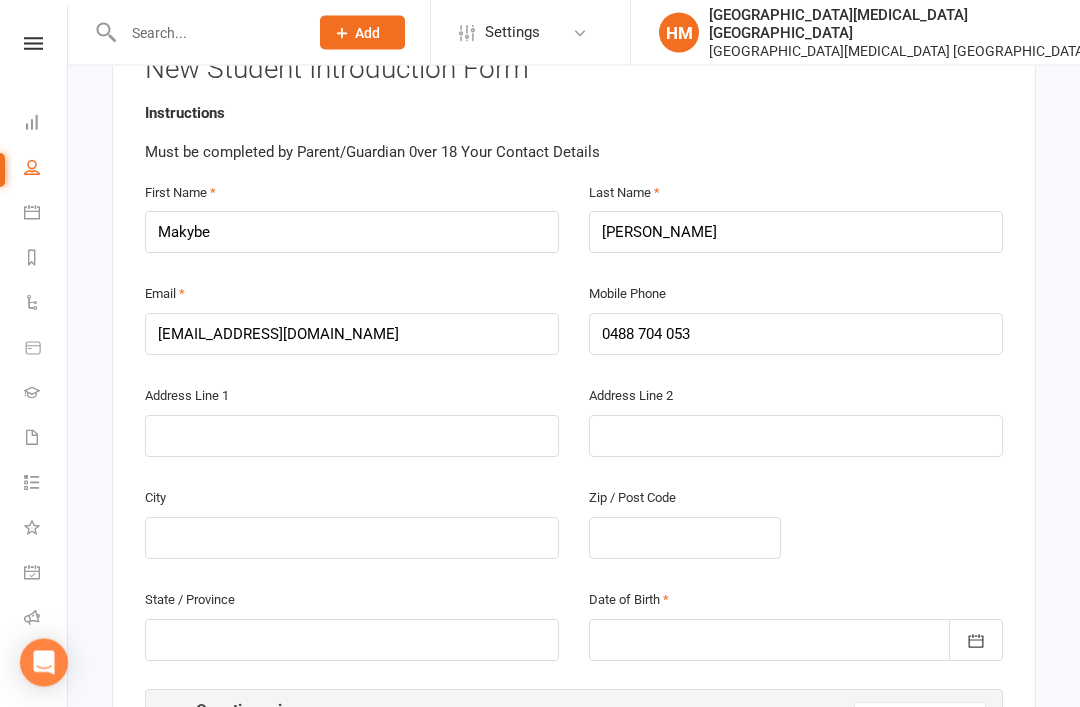 scroll, scrollTop: 430, scrollLeft: 0, axis: vertical 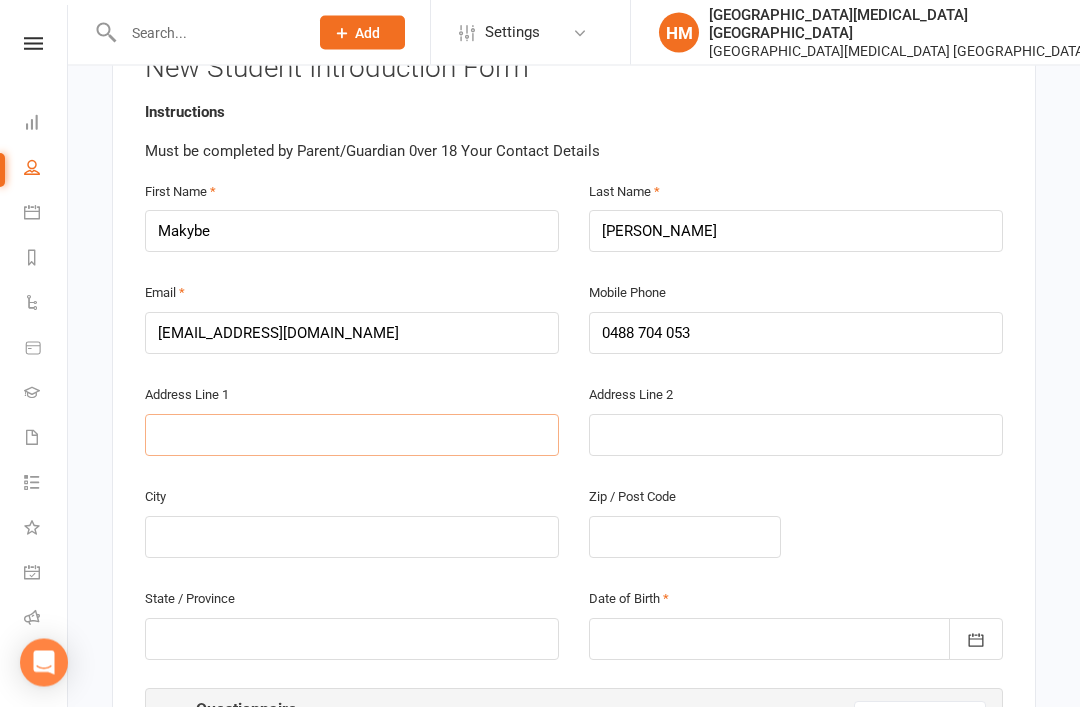click at bounding box center (352, 436) 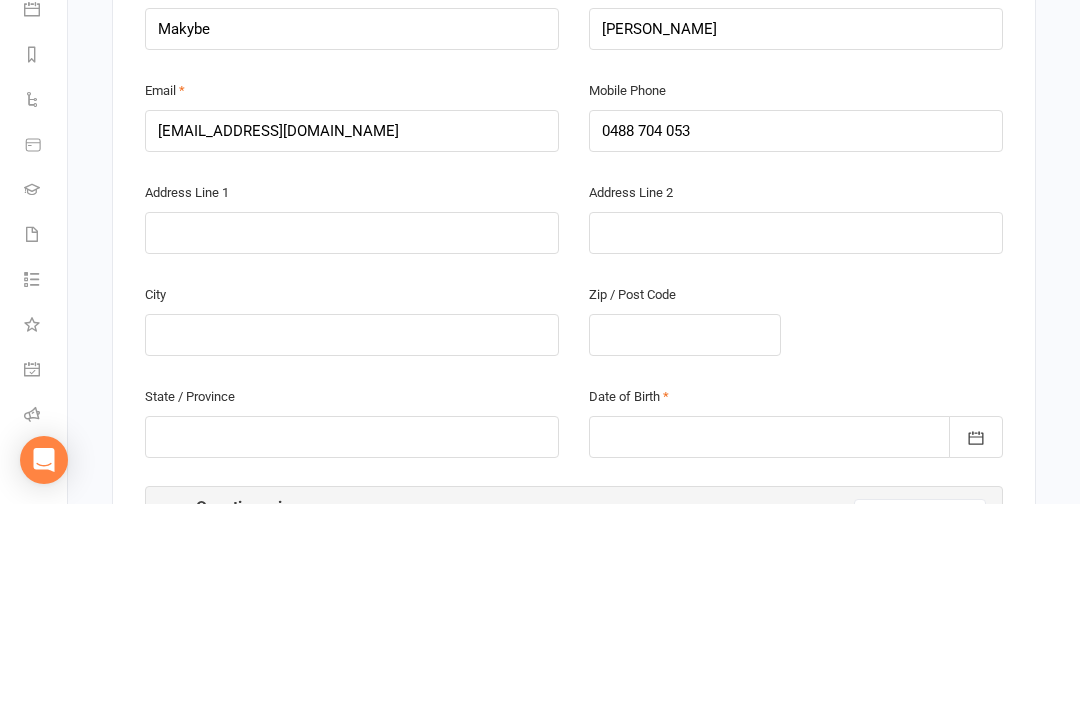 click on "City Zip / Post Code" at bounding box center [574, 536] 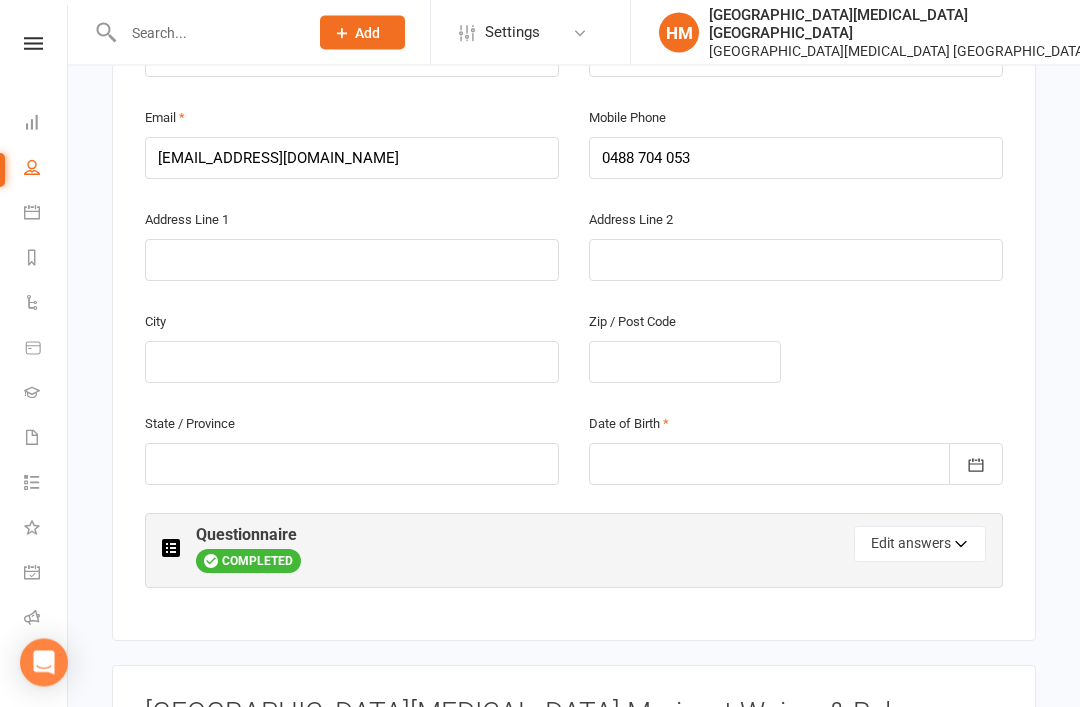 scroll, scrollTop: 639, scrollLeft: 0, axis: vertical 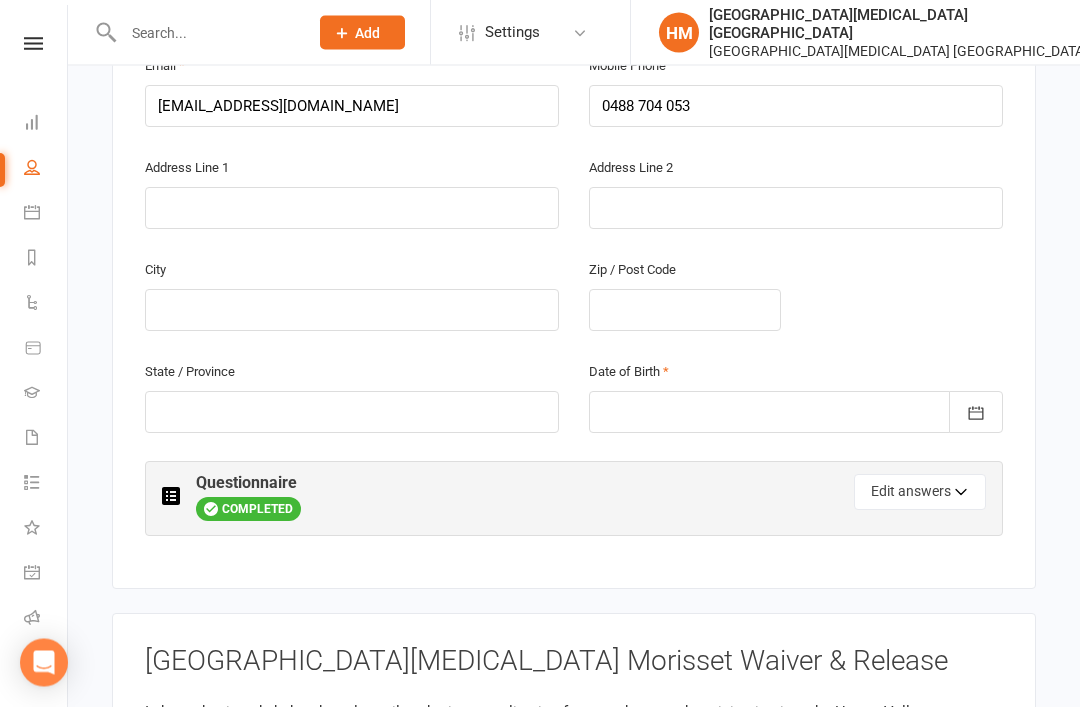 click at bounding box center [796, 413] 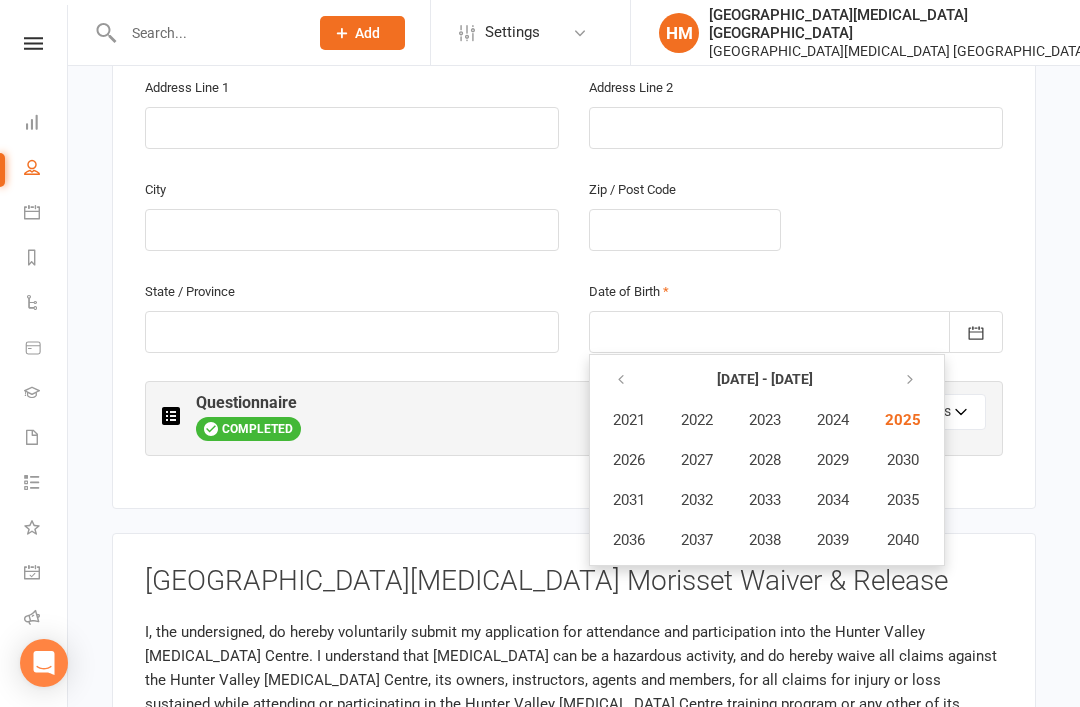 scroll, scrollTop: 729, scrollLeft: 0, axis: vertical 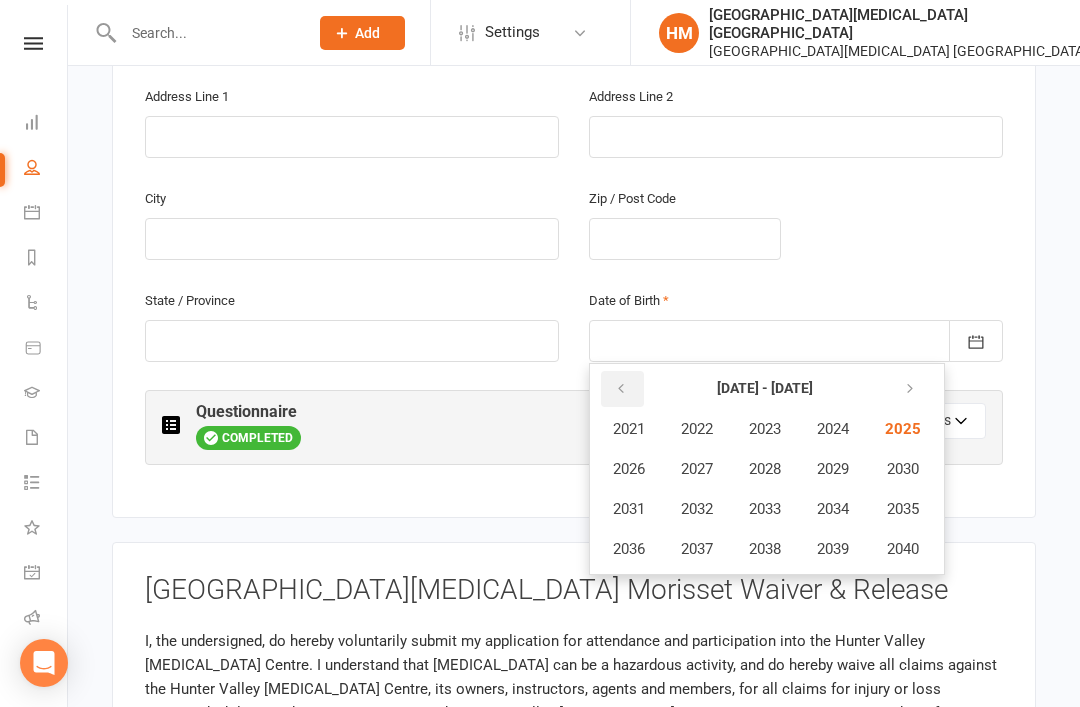 click at bounding box center [622, 389] 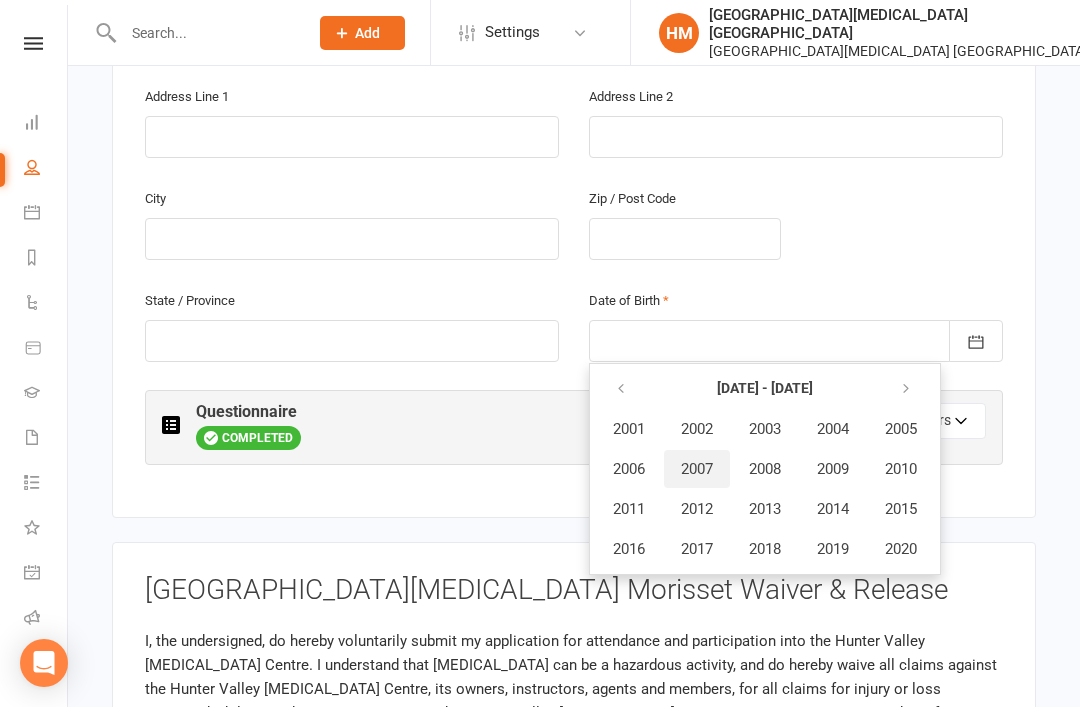 click on "2007" at bounding box center [697, 469] 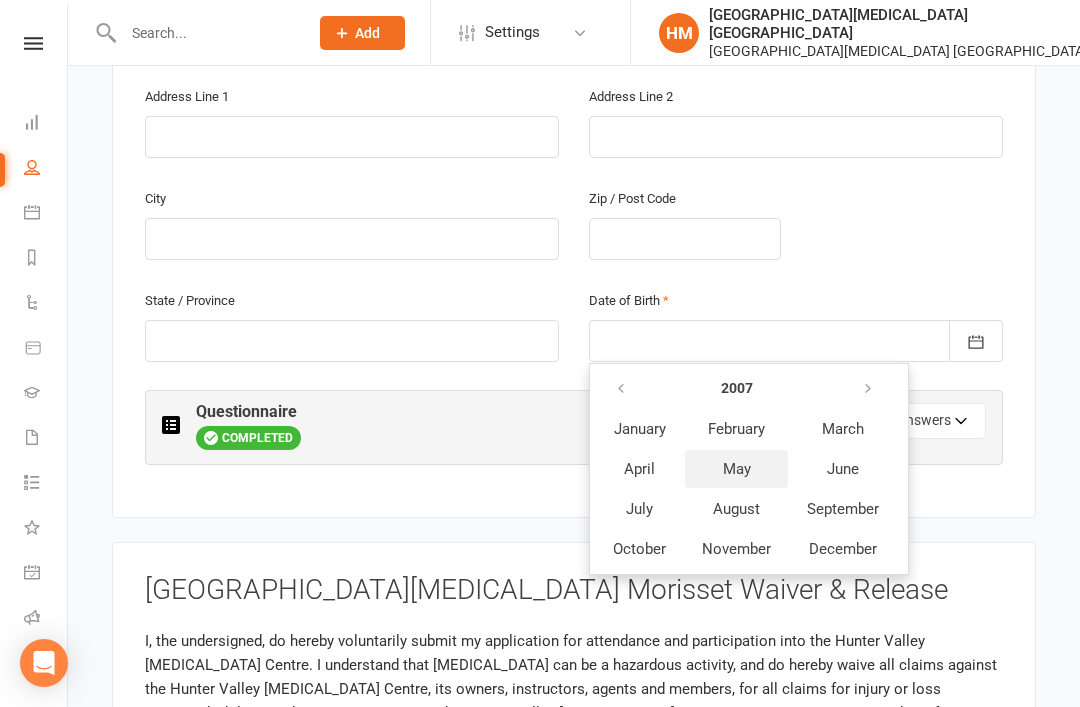click on "May" at bounding box center [737, 469] 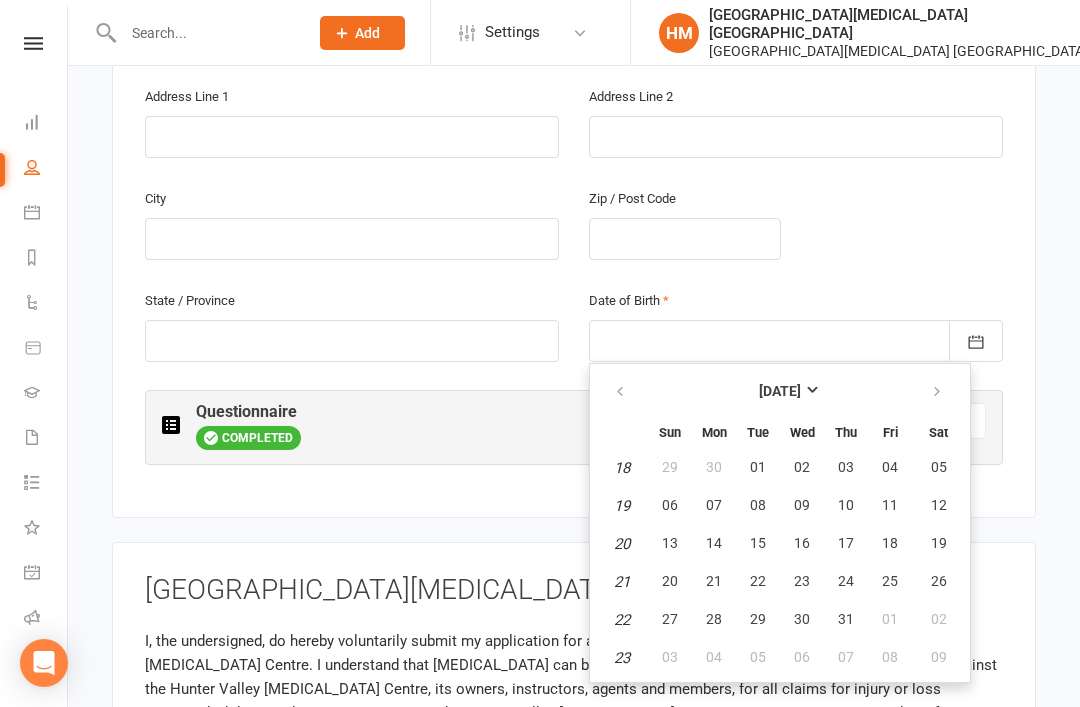 click on "08" at bounding box center [758, 505] 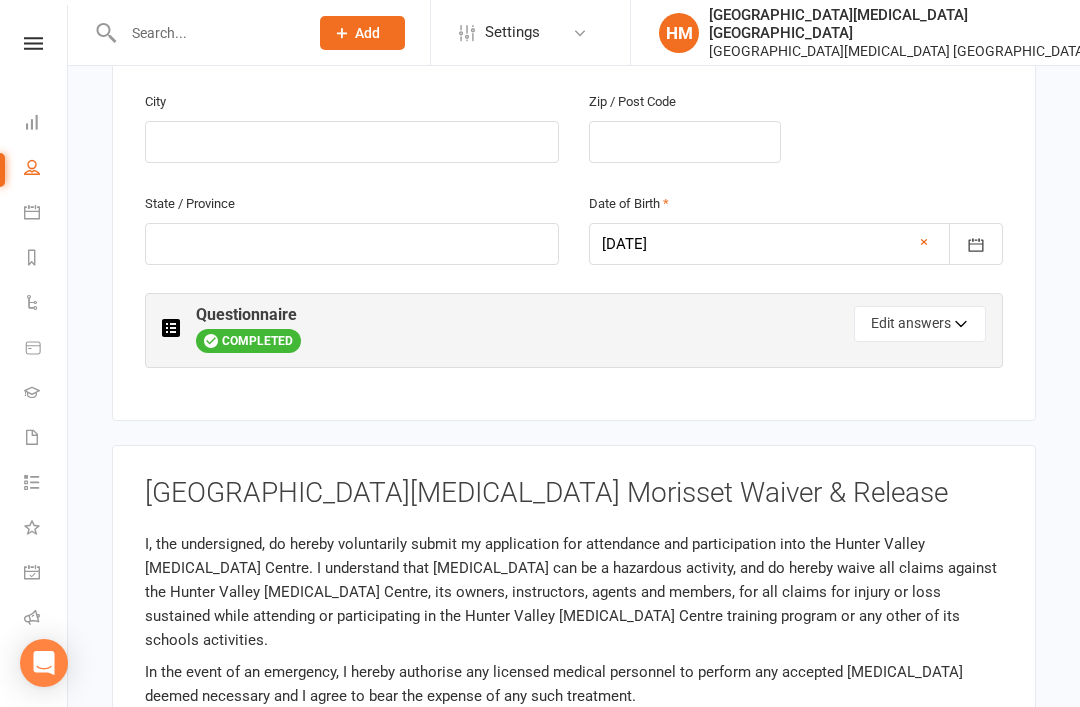 scroll, scrollTop: 833, scrollLeft: 0, axis: vertical 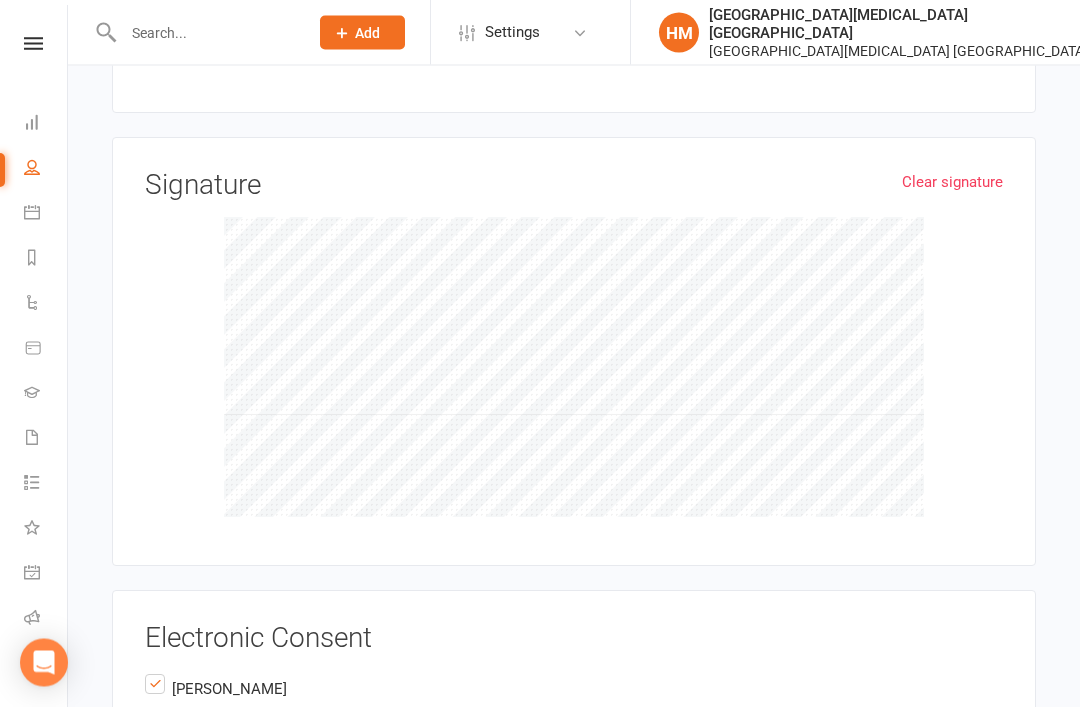 click on "[PERSON_NAME]  AU" at bounding box center [216, 706] 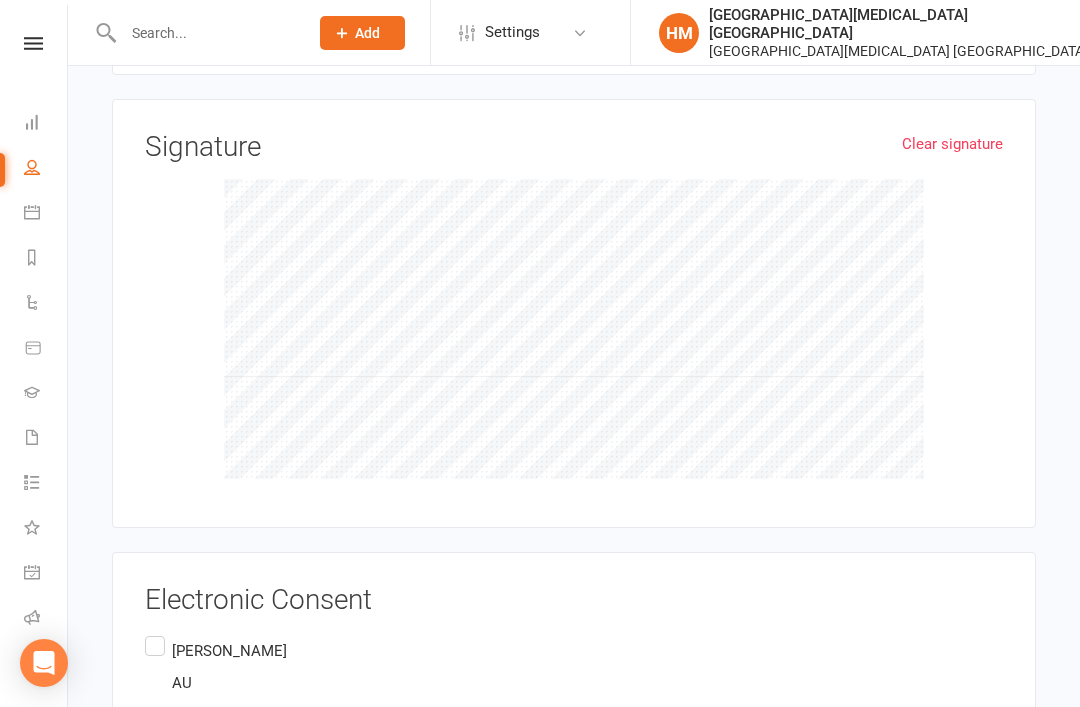 scroll, scrollTop: 1590, scrollLeft: 0, axis: vertical 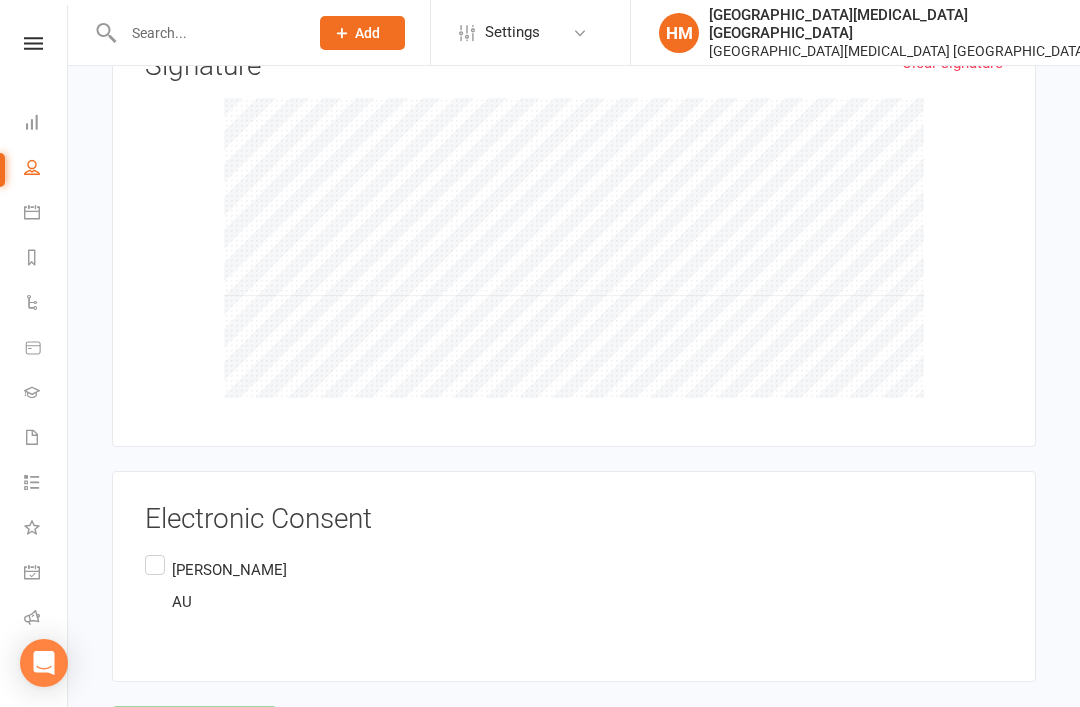 click on "[PERSON_NAME]" at bounding box center (229, 570) 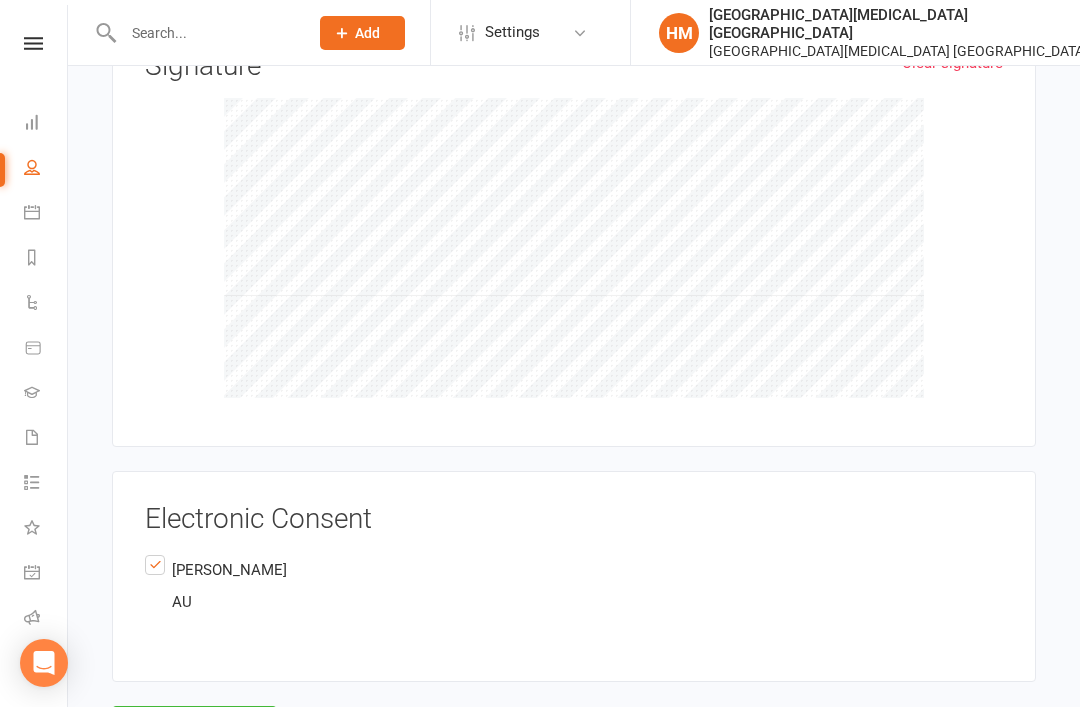 click on "Agree & Submit" at bounding box center [194, 727] 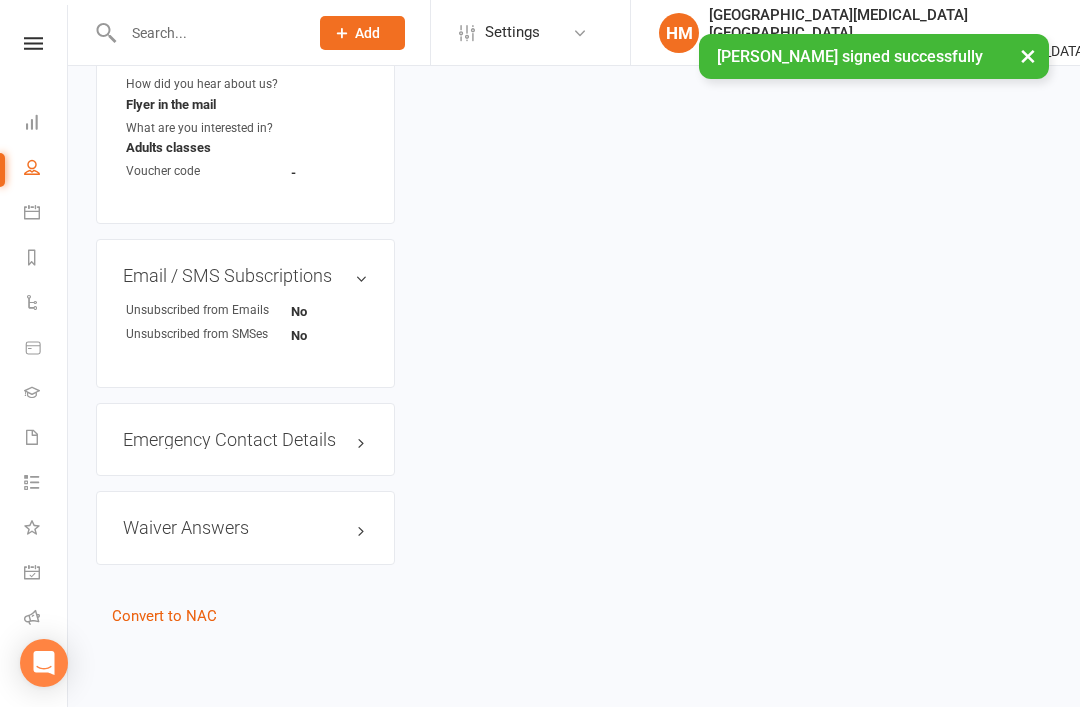 scroll, scrollTop: 0, scrollLeft: 0, axis: both 